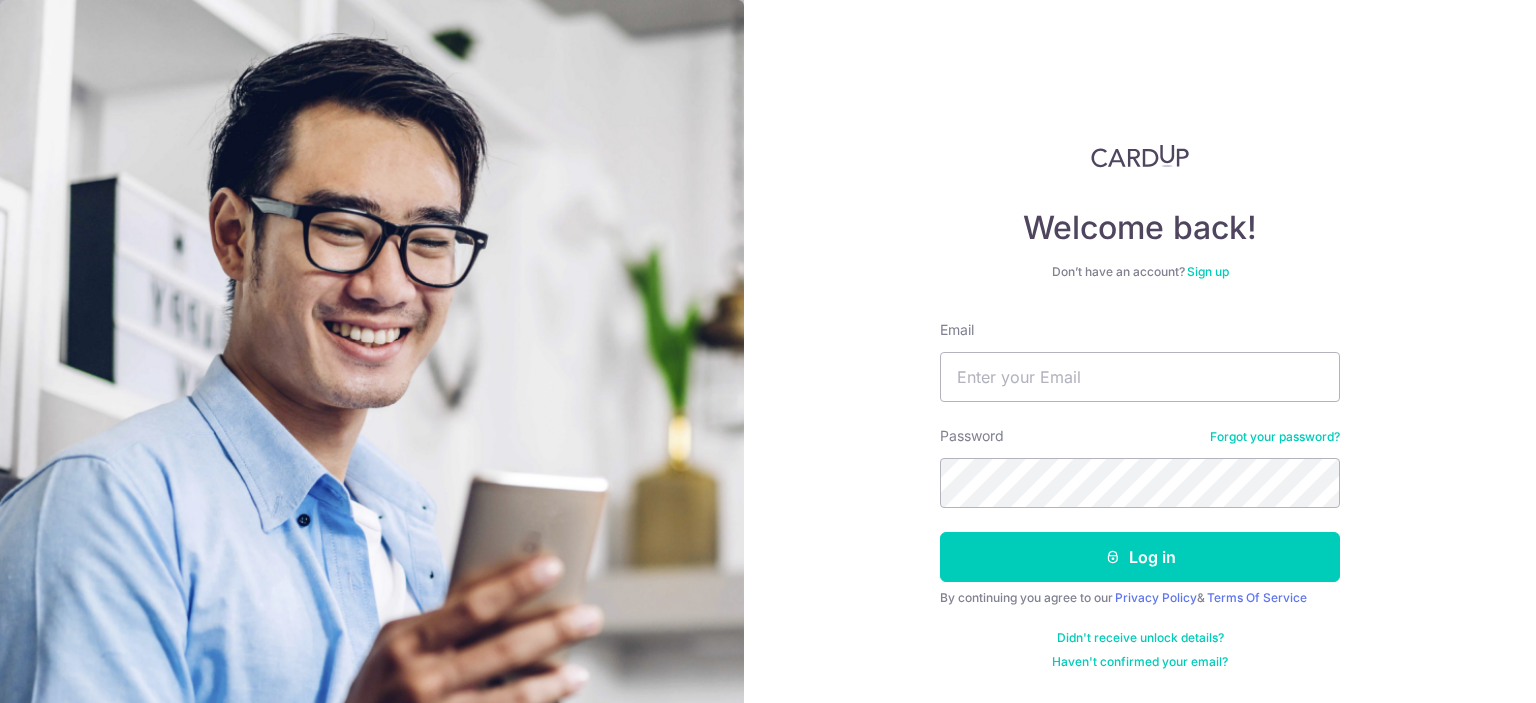 scroll, scrollTop: 0, scrollLeft: 0, axis: both 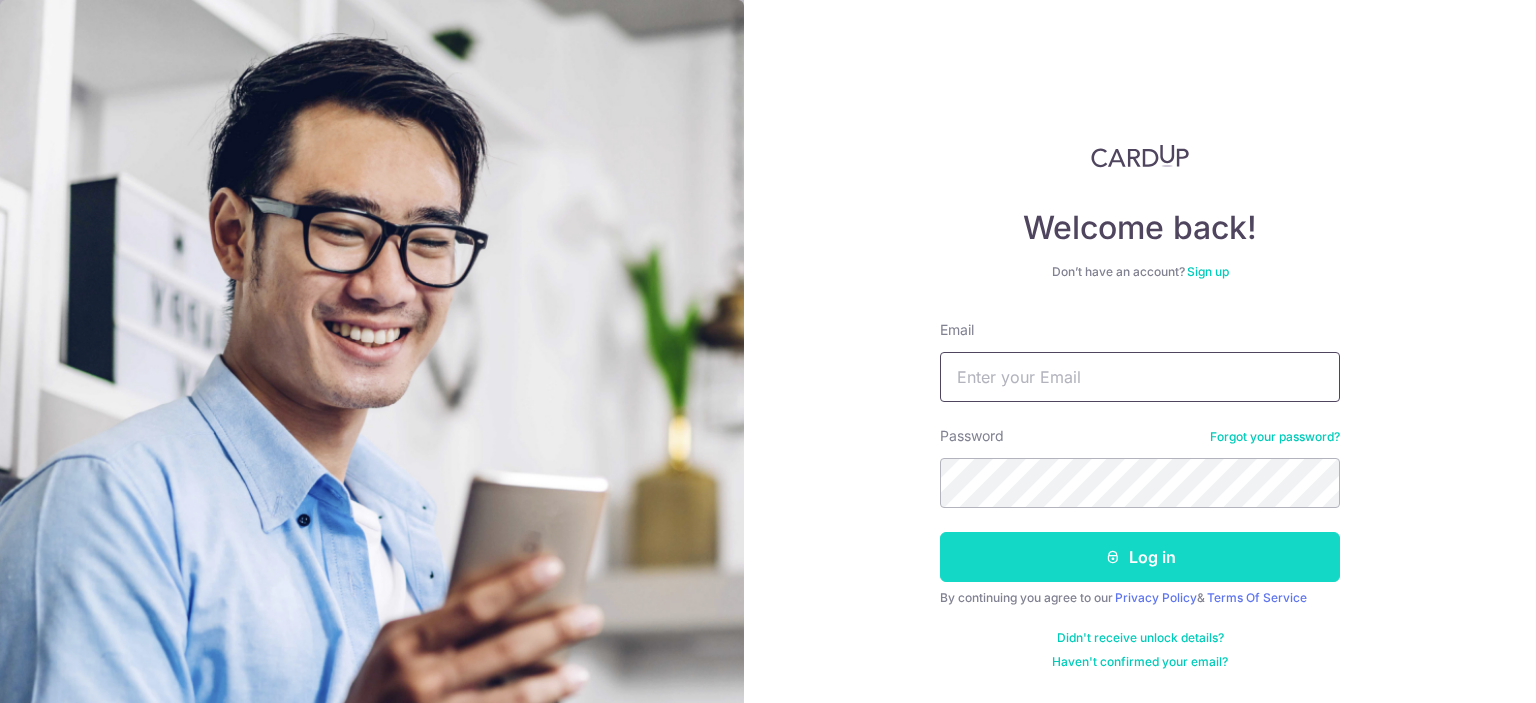 type on "[EMAIL]" 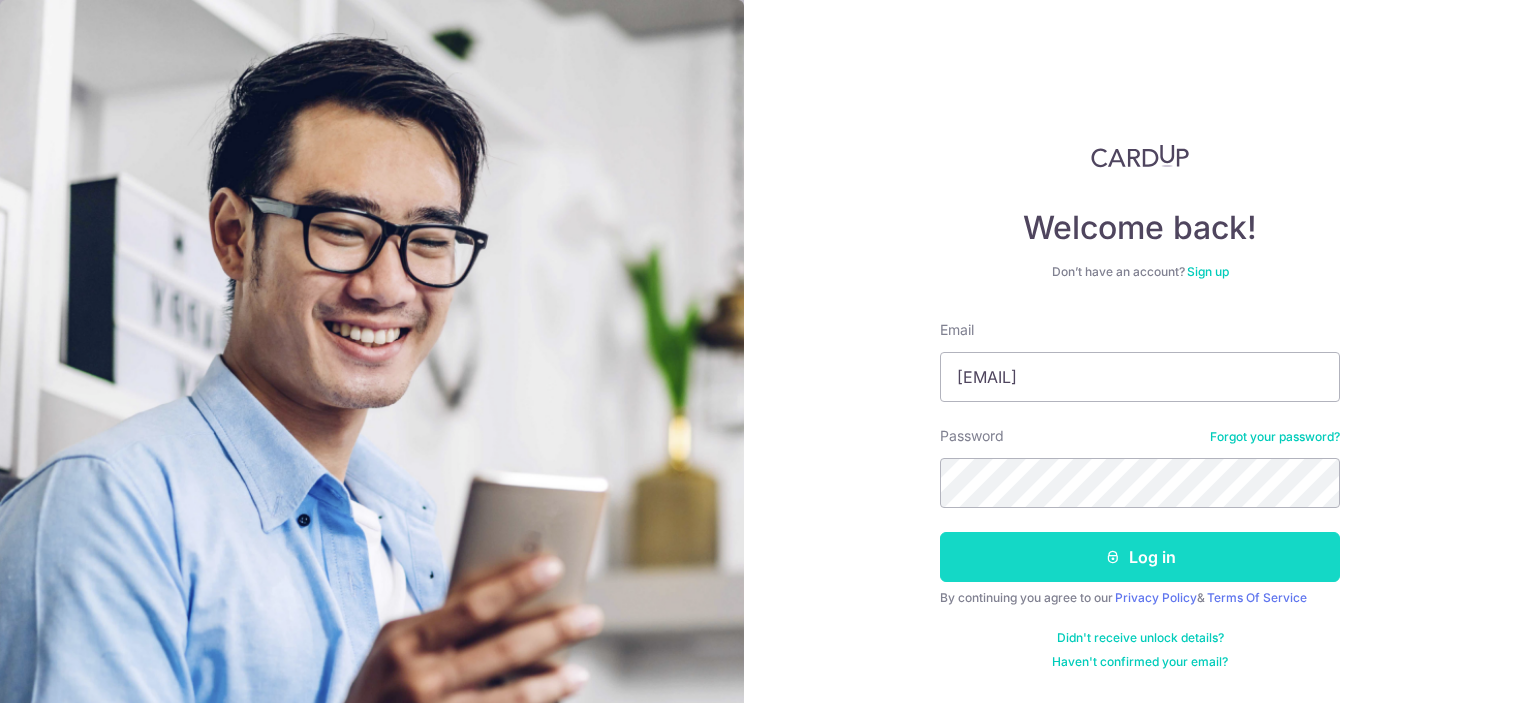 click at bounding box center [1113, 557] 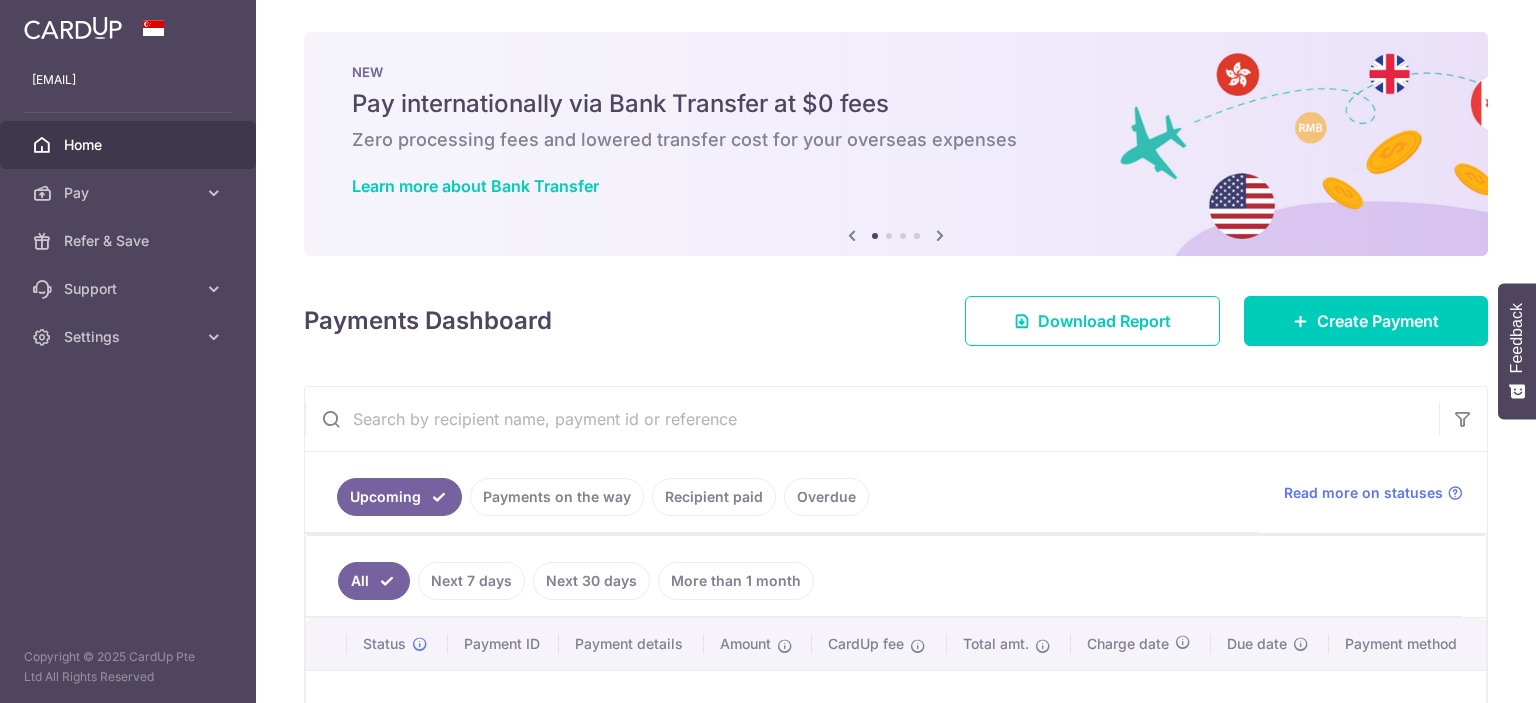 scroll, scrollTop: 0, scrollLeft: 0, axis: both 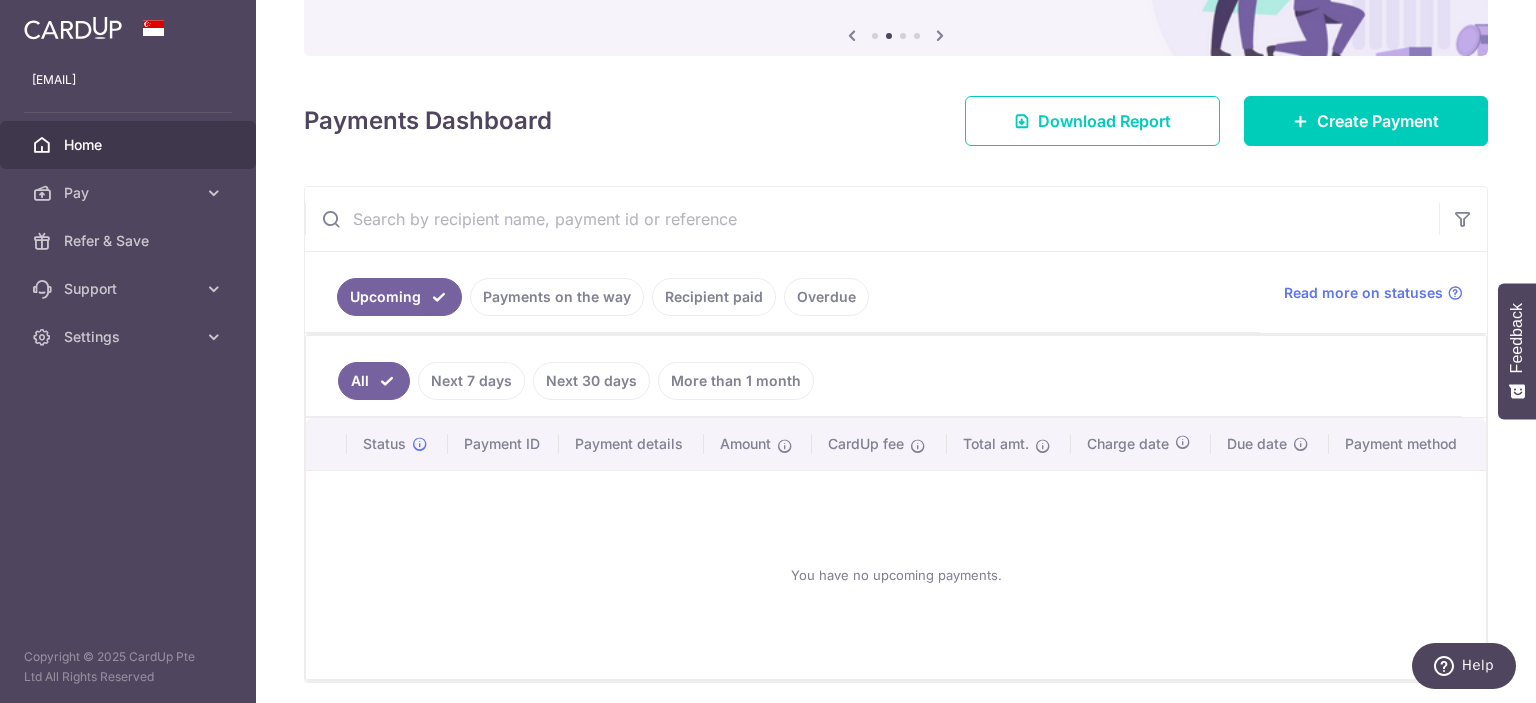 click on "Recipient paid" at bounding box center [714, 297] 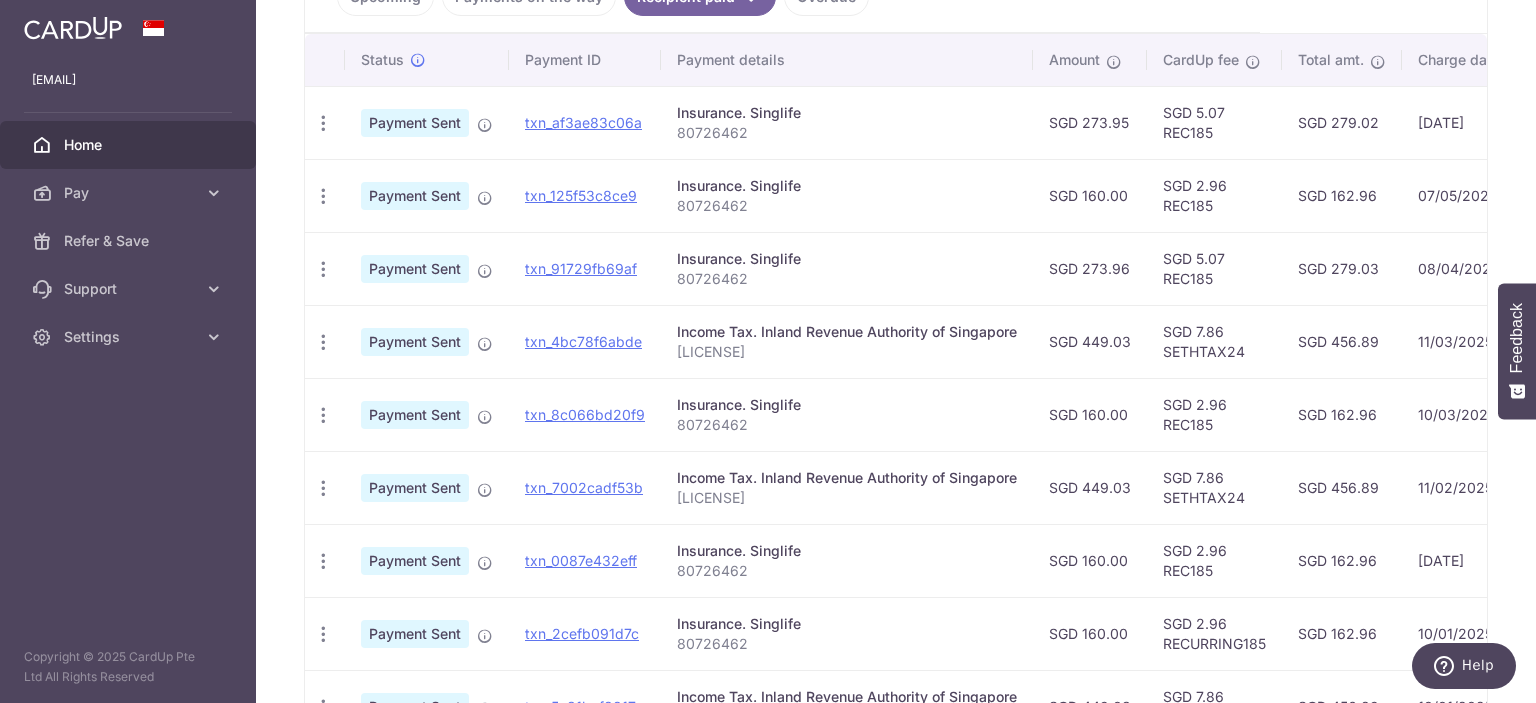 scroll, scrollTop: 200, scrollLeft: 0, axis: vertical 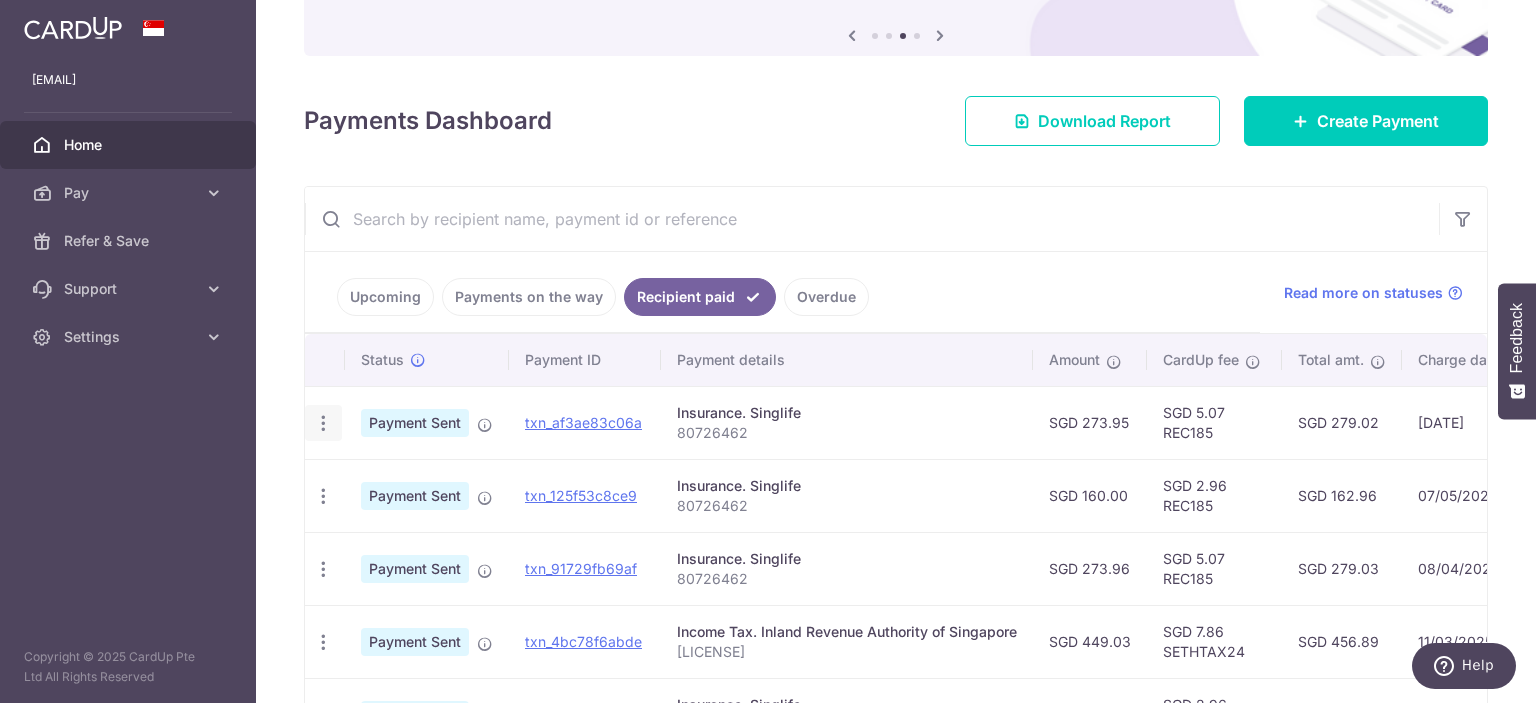 click at bounding box center [323, 423] 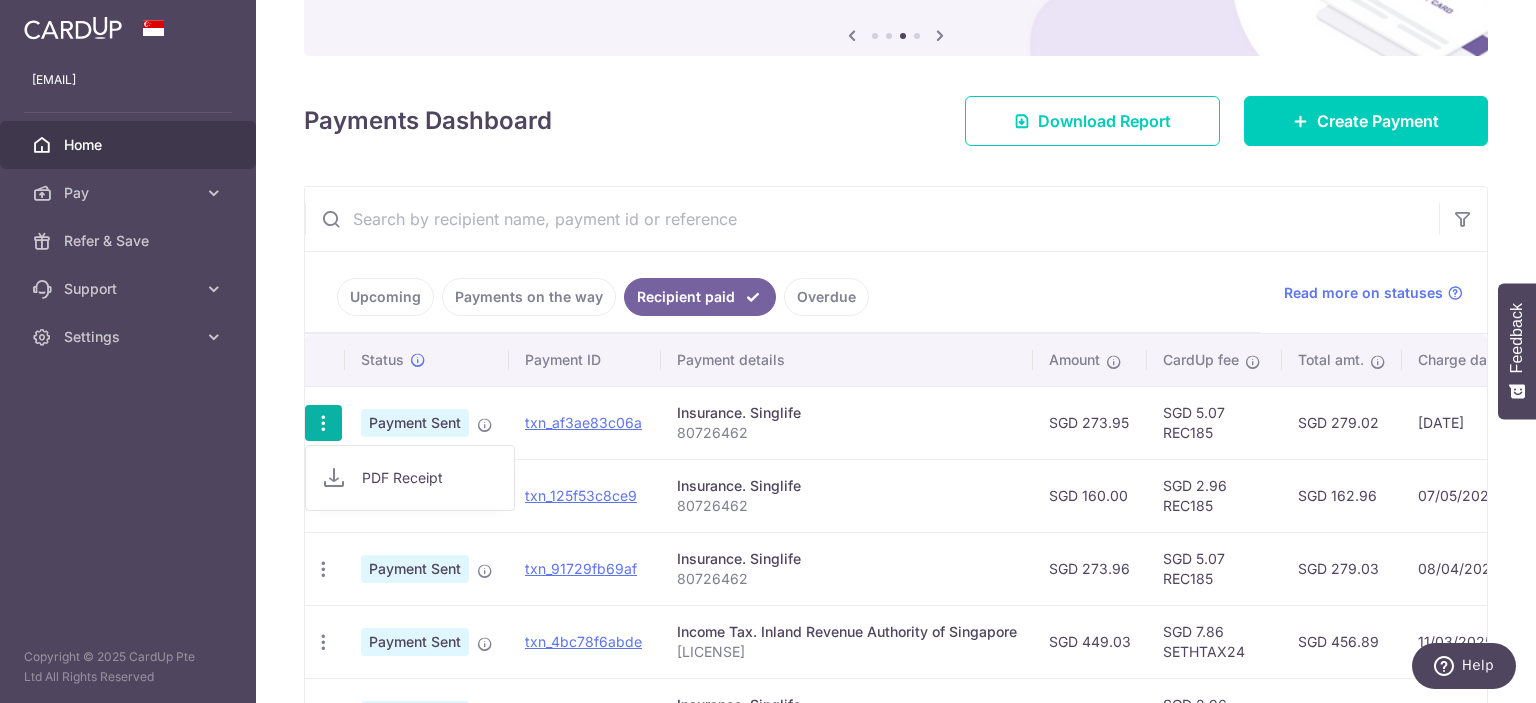 click on "Insurance. Singlife" at bounding box center (847, 413) 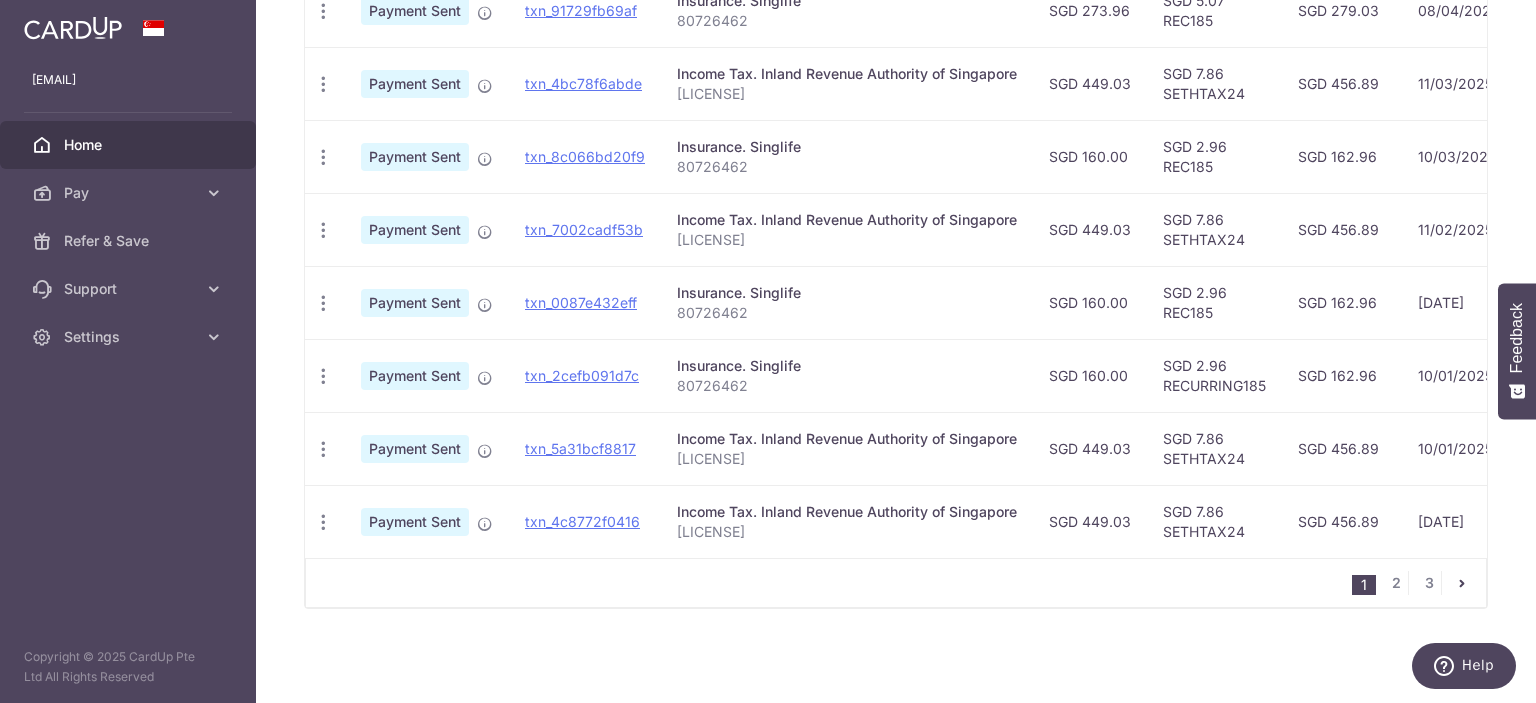 scroll, scrollTop: 164, scrollLeft: 0, axis: vertical 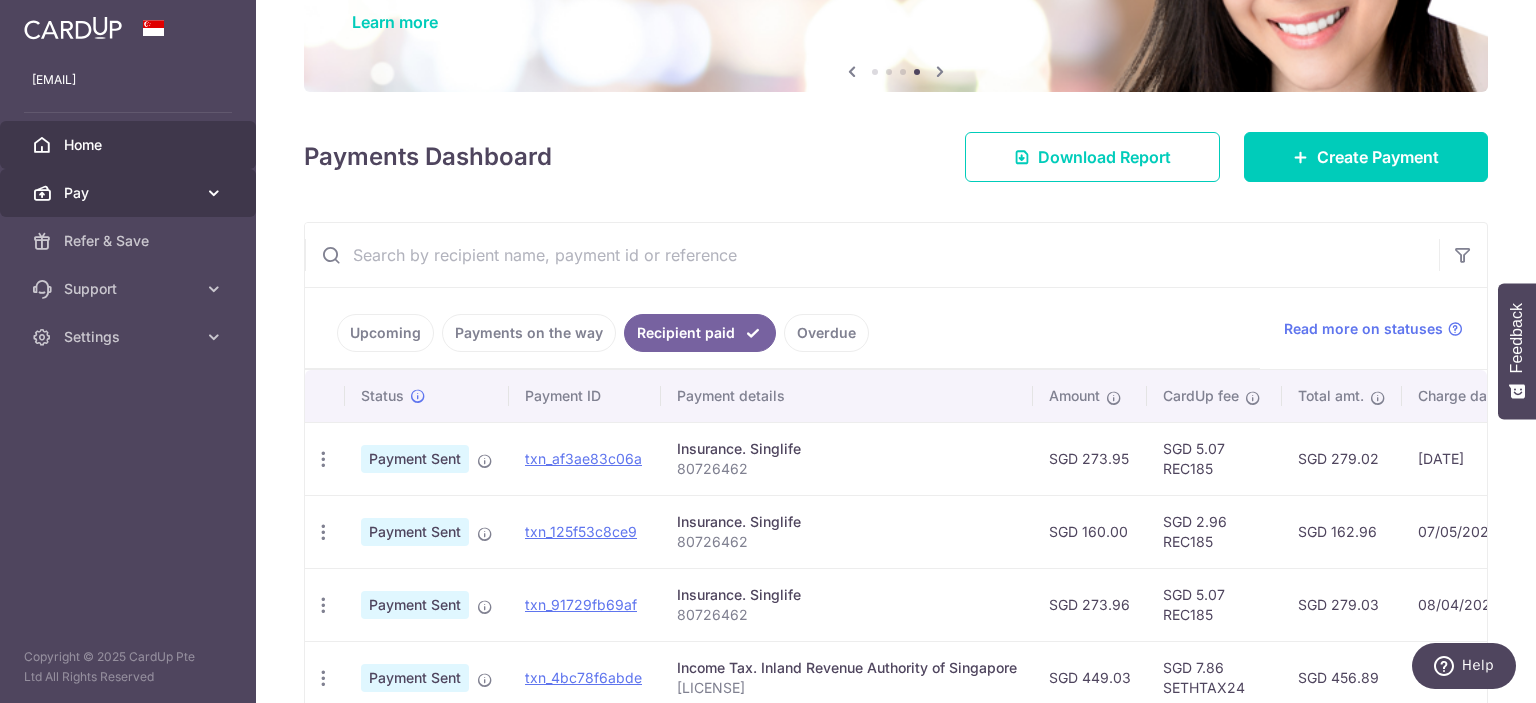 click on "Pay" at bounding box center [130, 193] 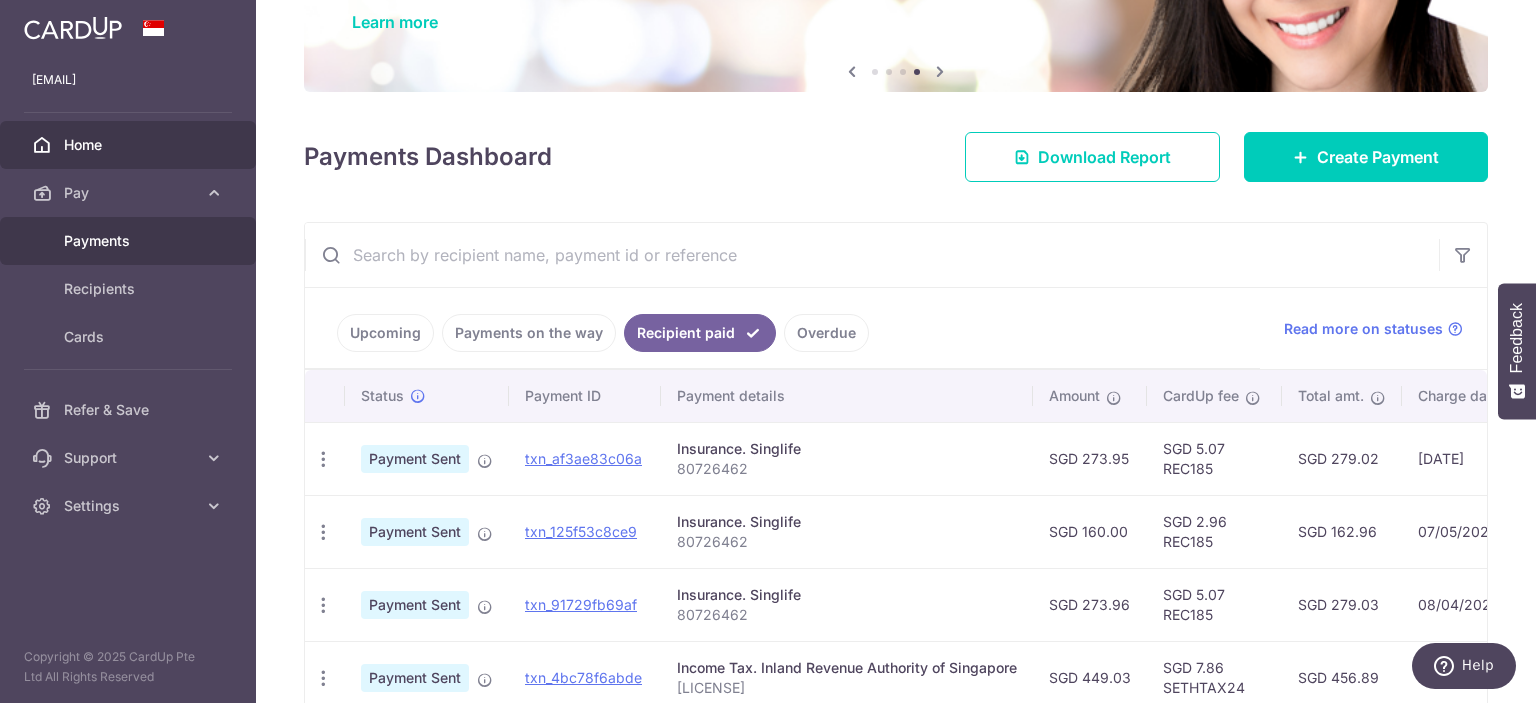 click on "Payments" at bounding box center [130, 241] 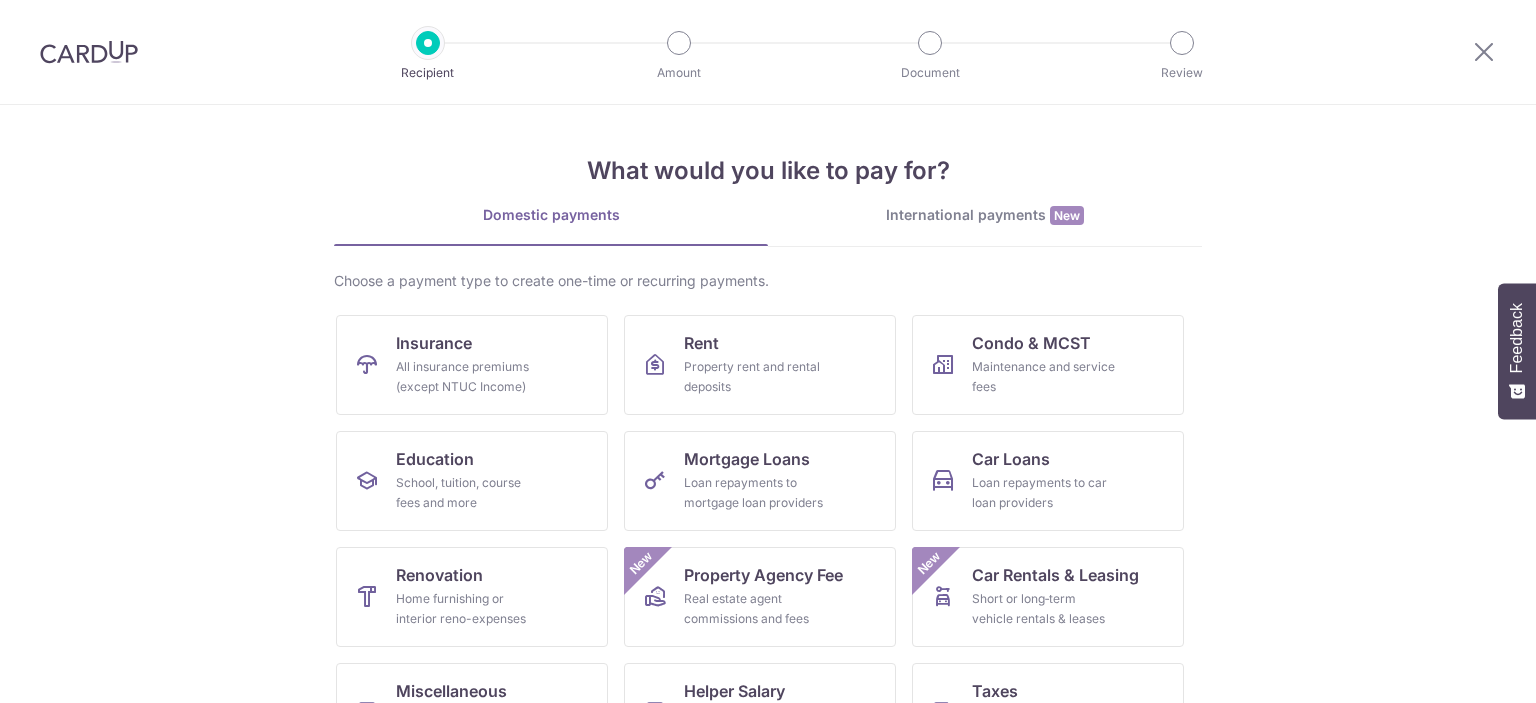 scroll, scrollTop: 0, scrollLeft: 0, axis: both 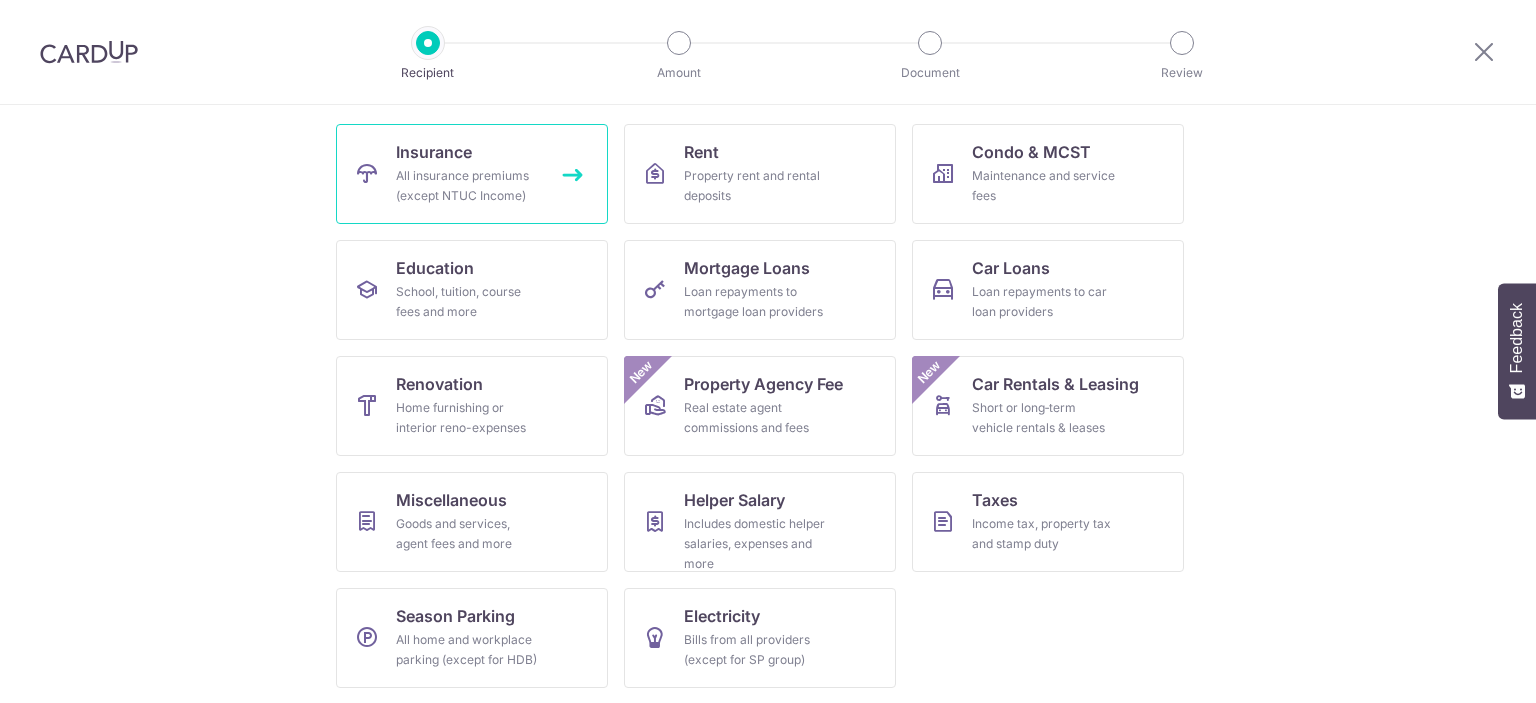 click on "All insurance premiums (except NTUC Income)" at bounding box center [468, 186] 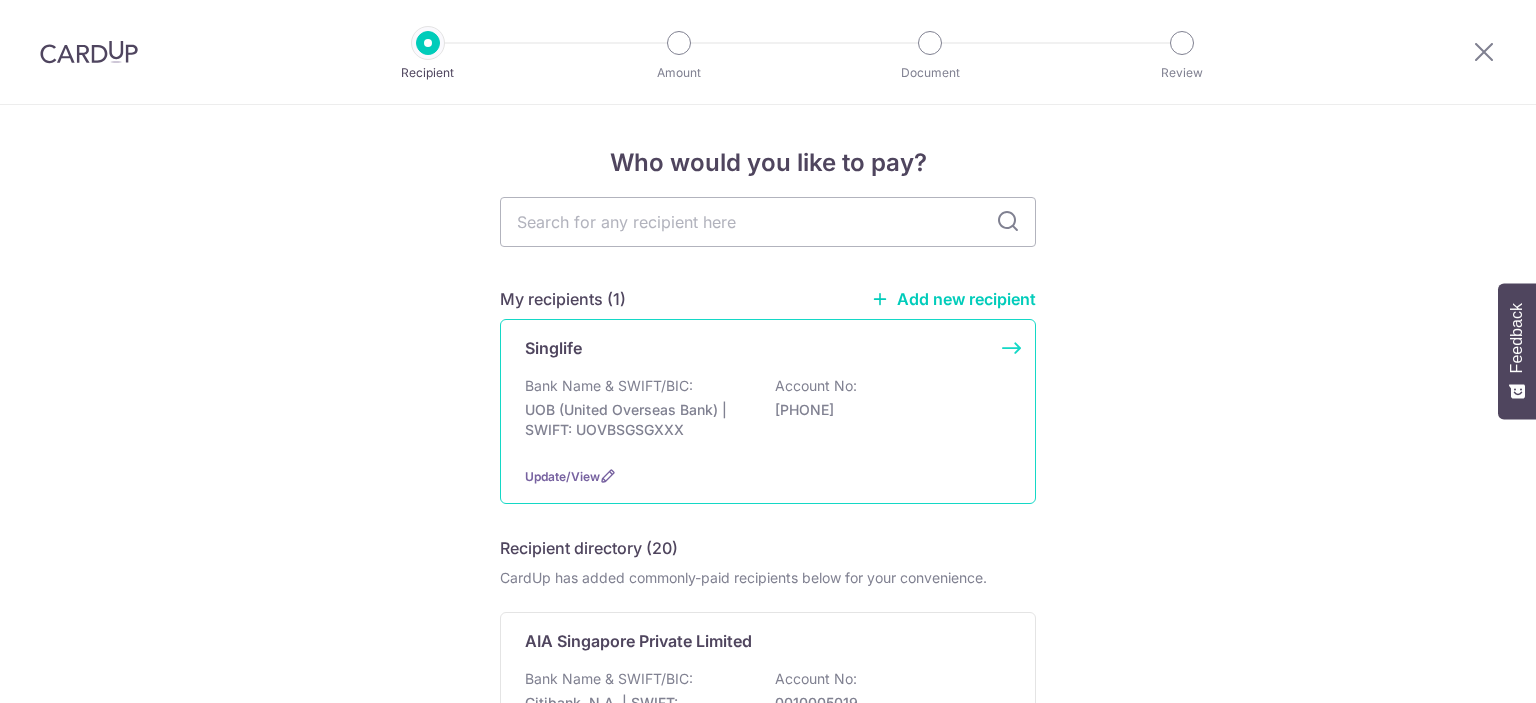 scroll, scrollTop: 0, scrollLeft: 0, axis: both 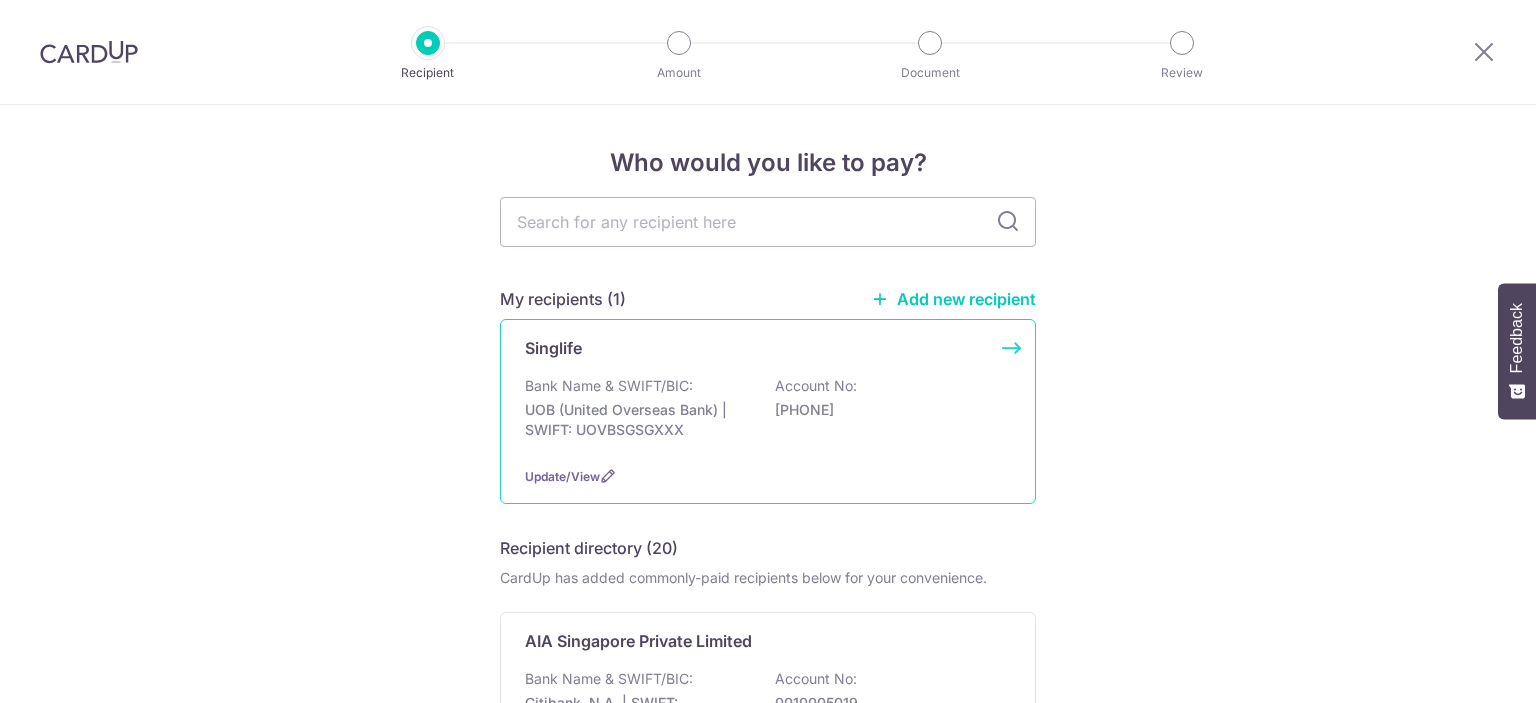 click on "Bank Name & SWIFT/BIC:" at bounding box center (609, 386) 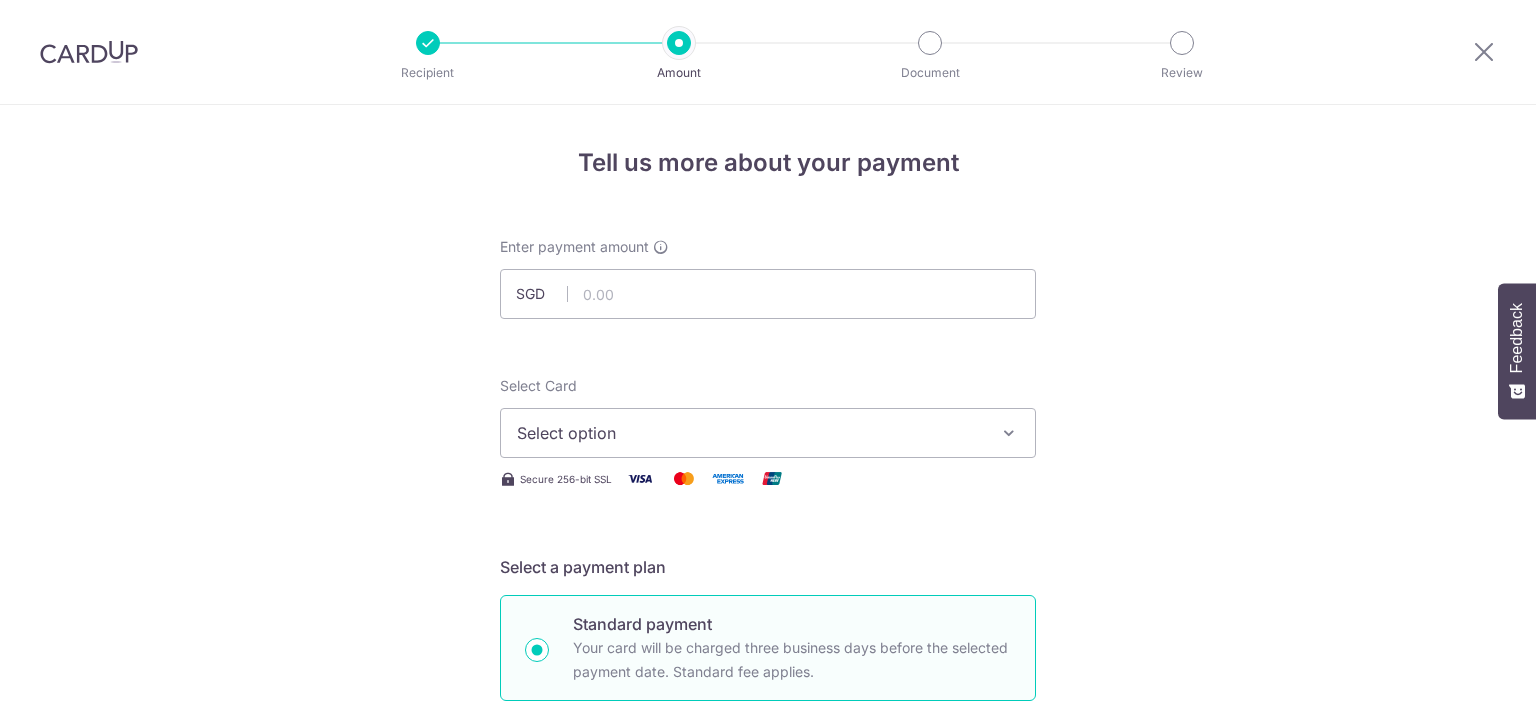 scroll, scrollTop: 0, scrollLeft: 0, axis: both 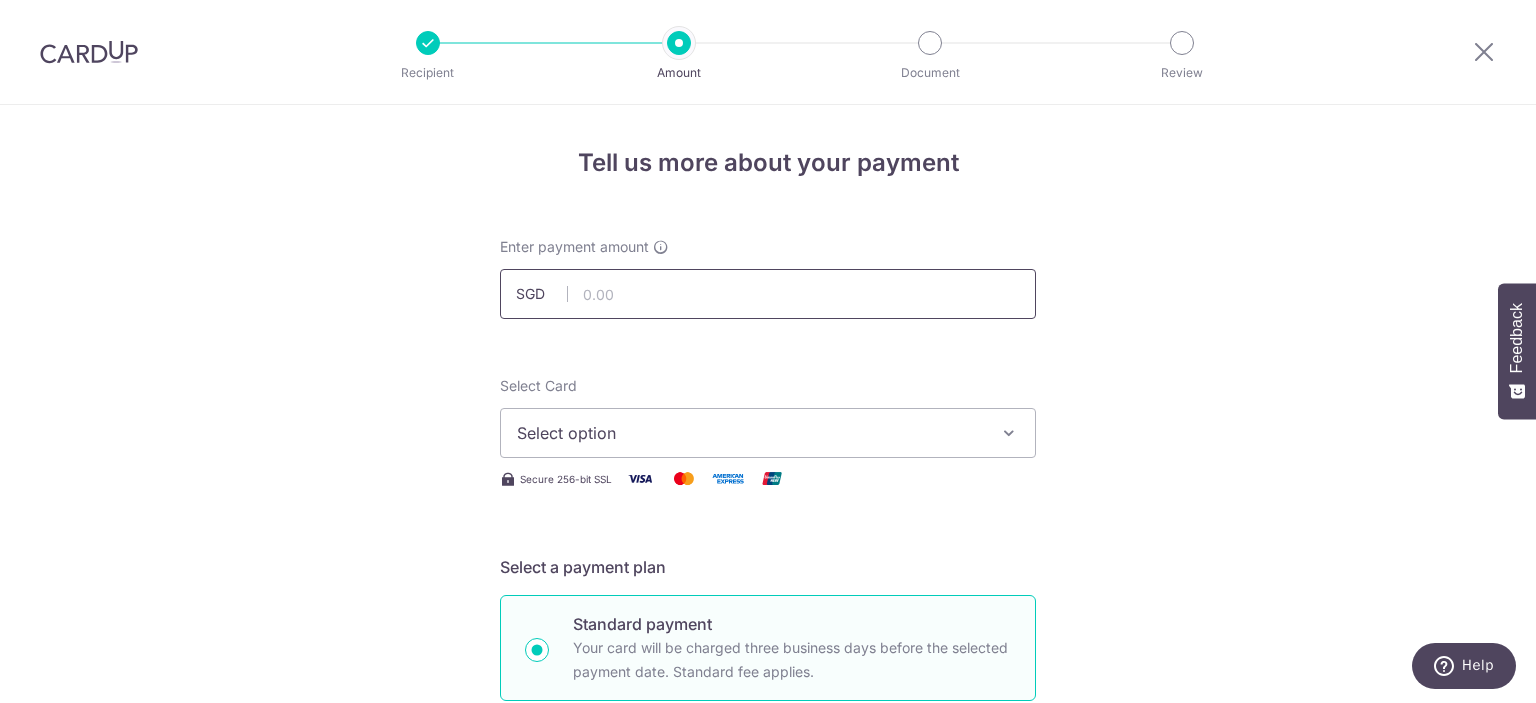 click at bounding box center [768, 294] 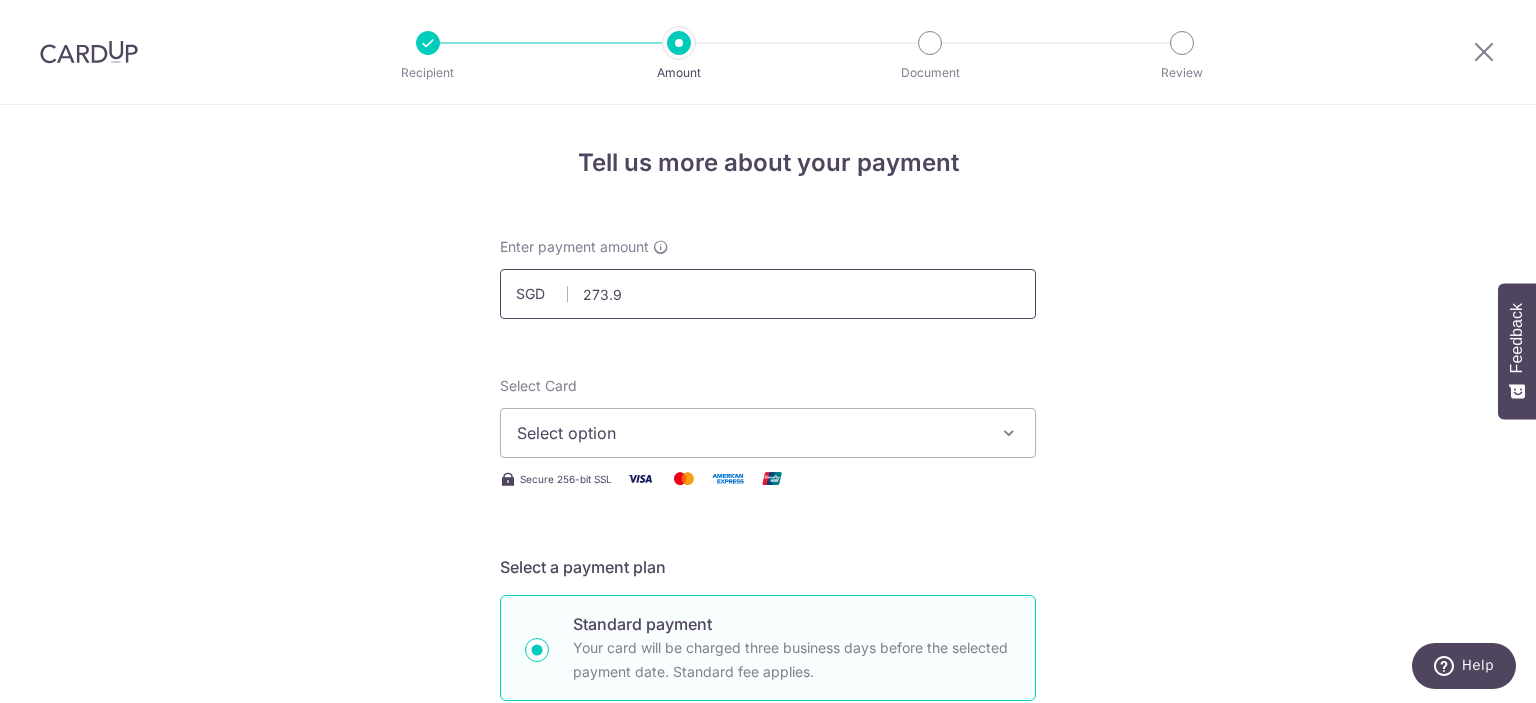 type on "273.95" 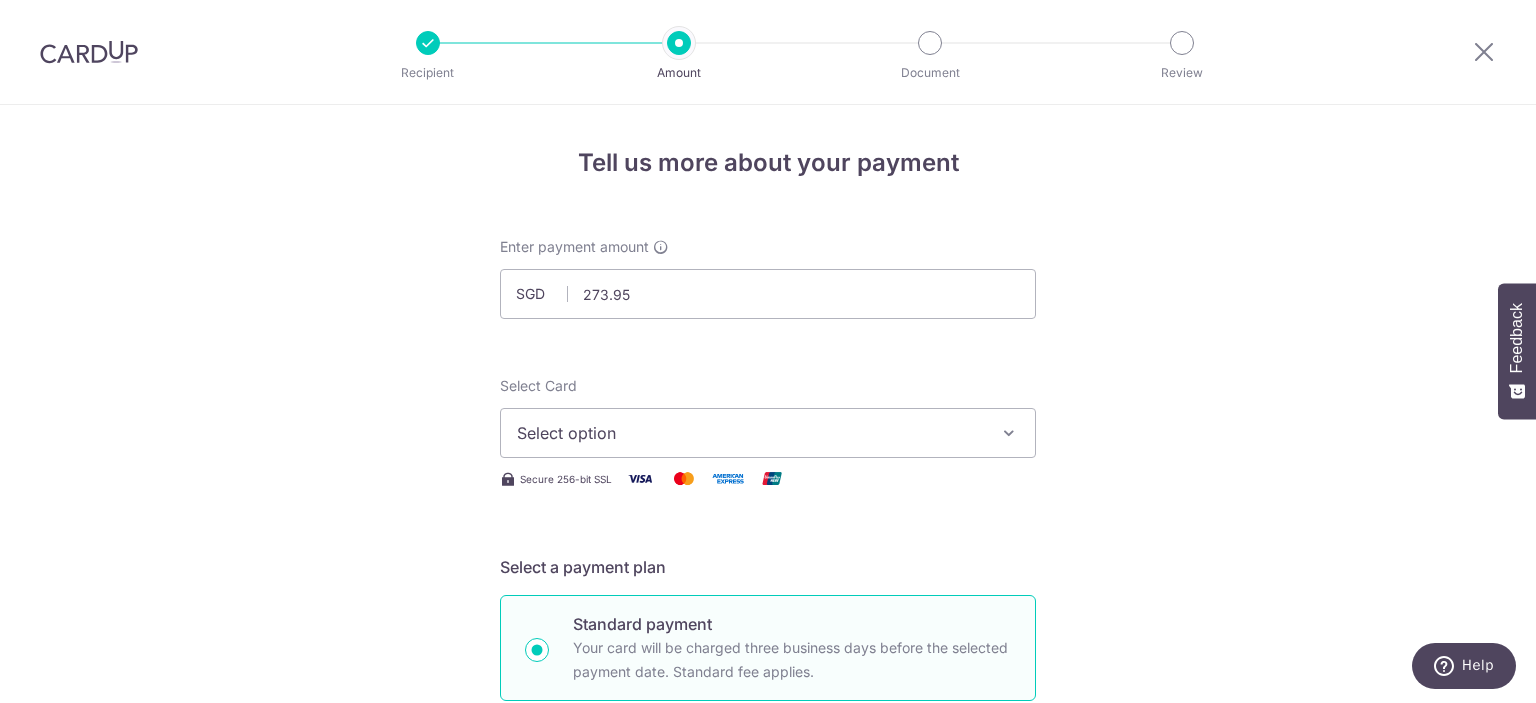 click on "Select option" at bounding box center (750, 433) 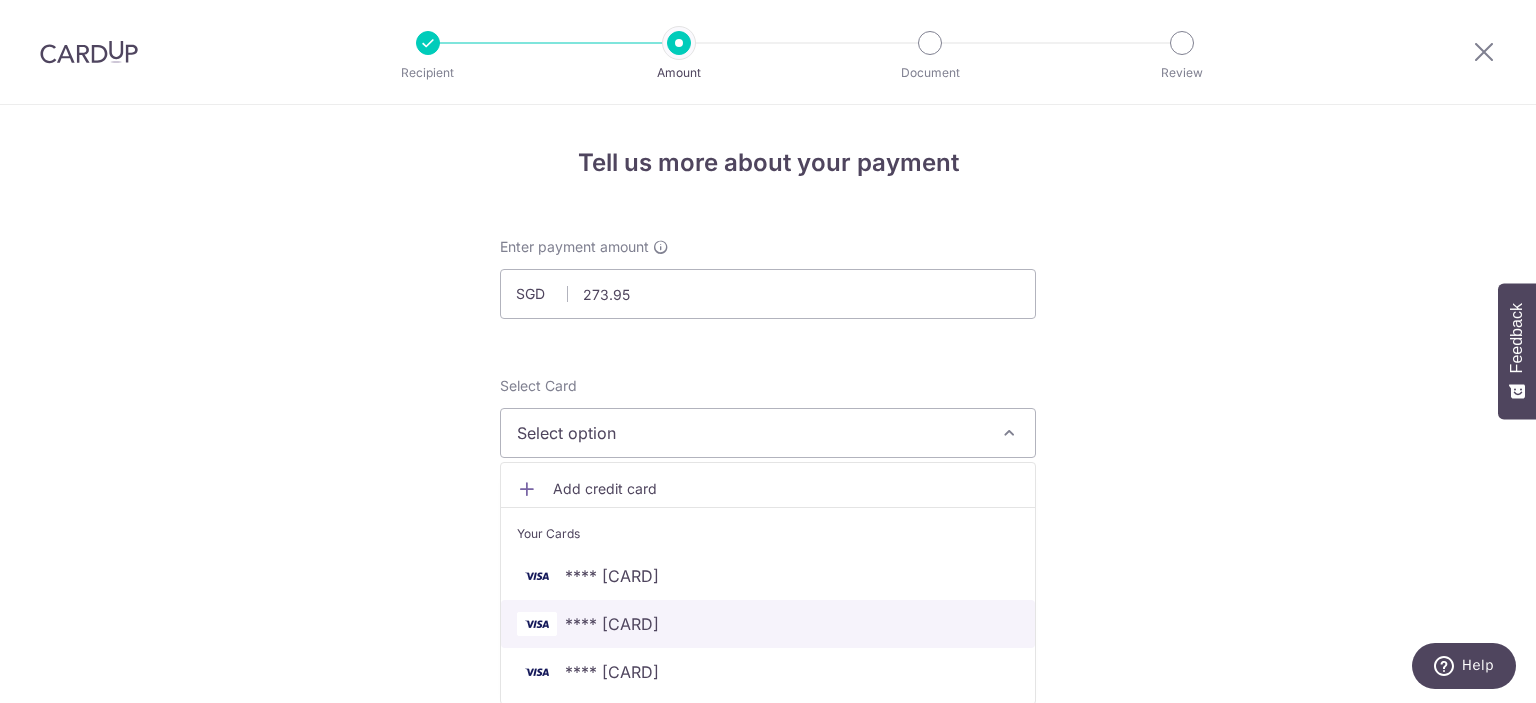 click on "**** [LAST_FOUR_DIGITS]" at bounding box center (768, 624) 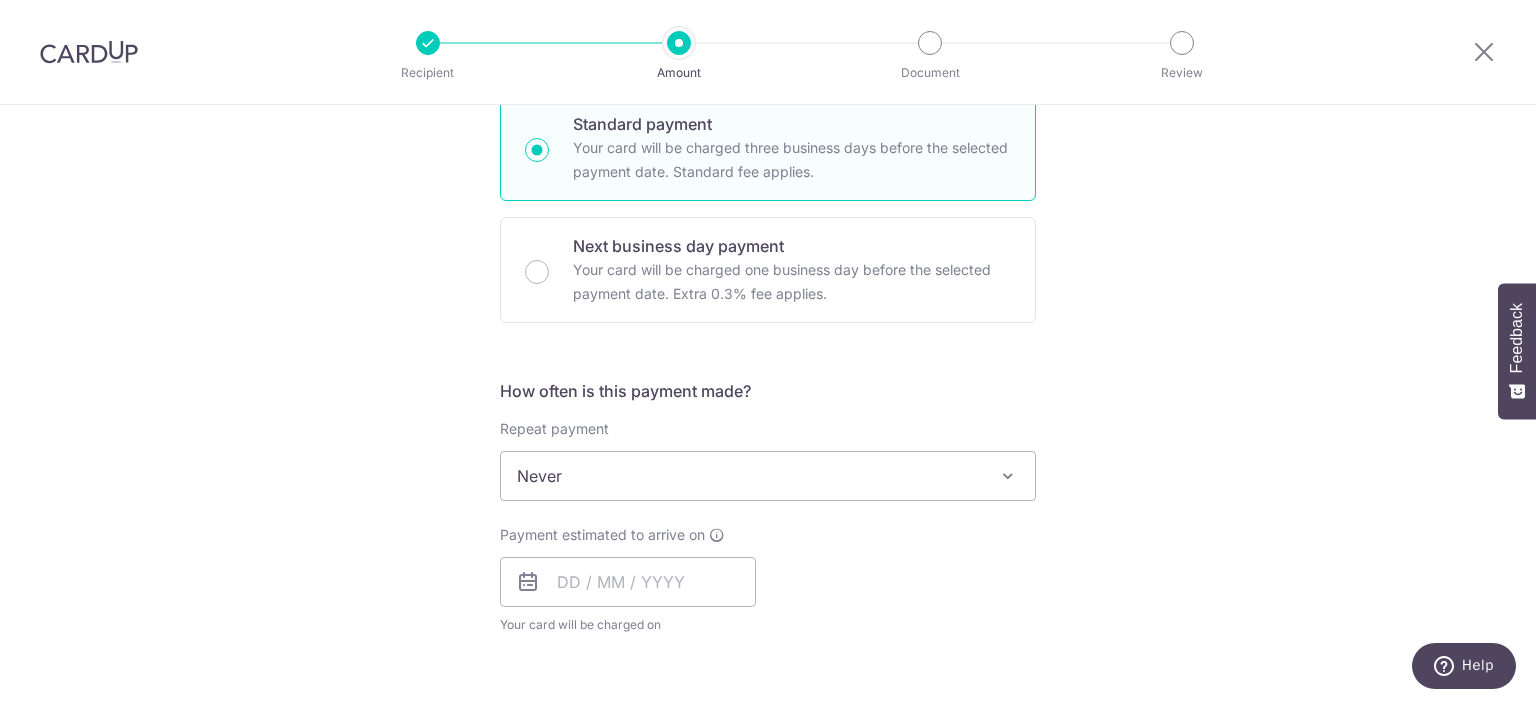 scroll, scrollTop: 600, scrollLeft: 0, axis: vertical 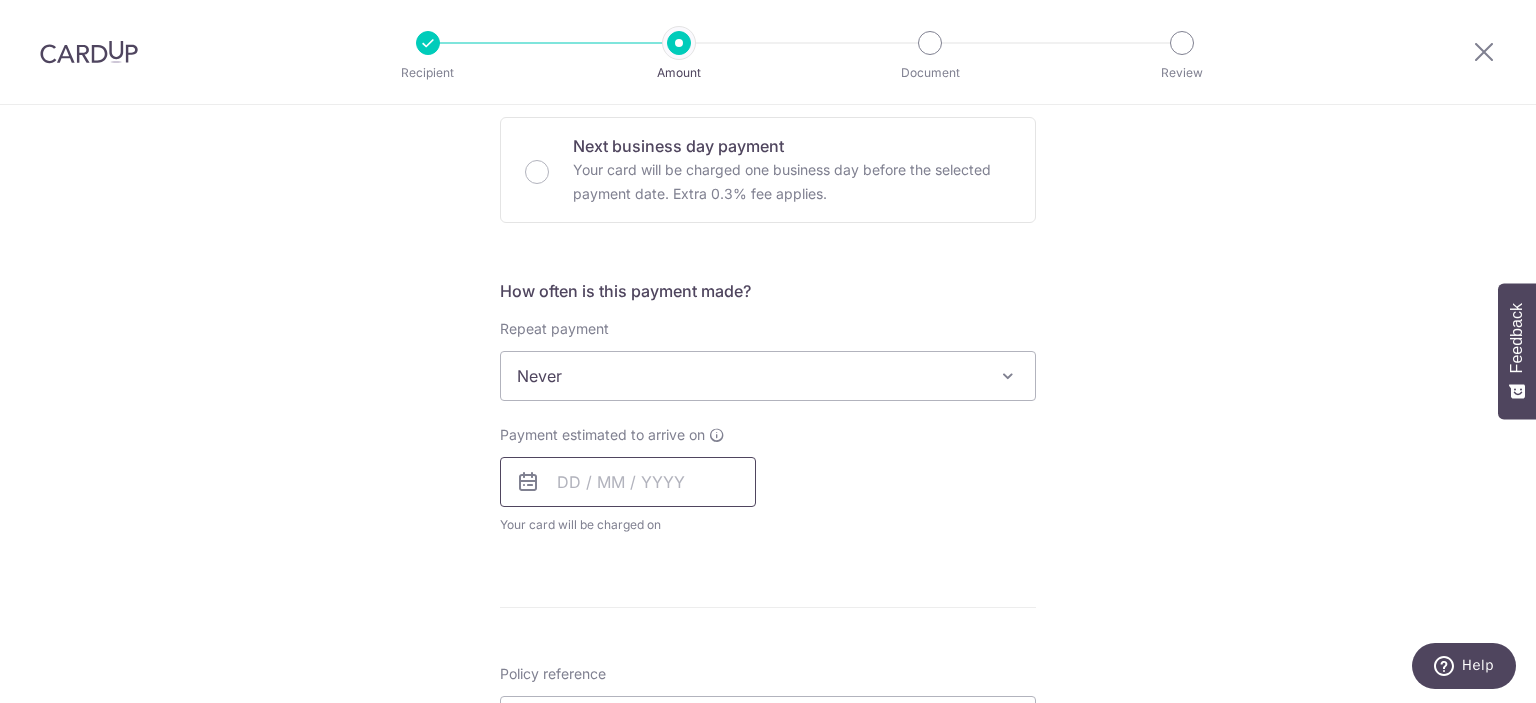 click at bounding box center [628, 482] 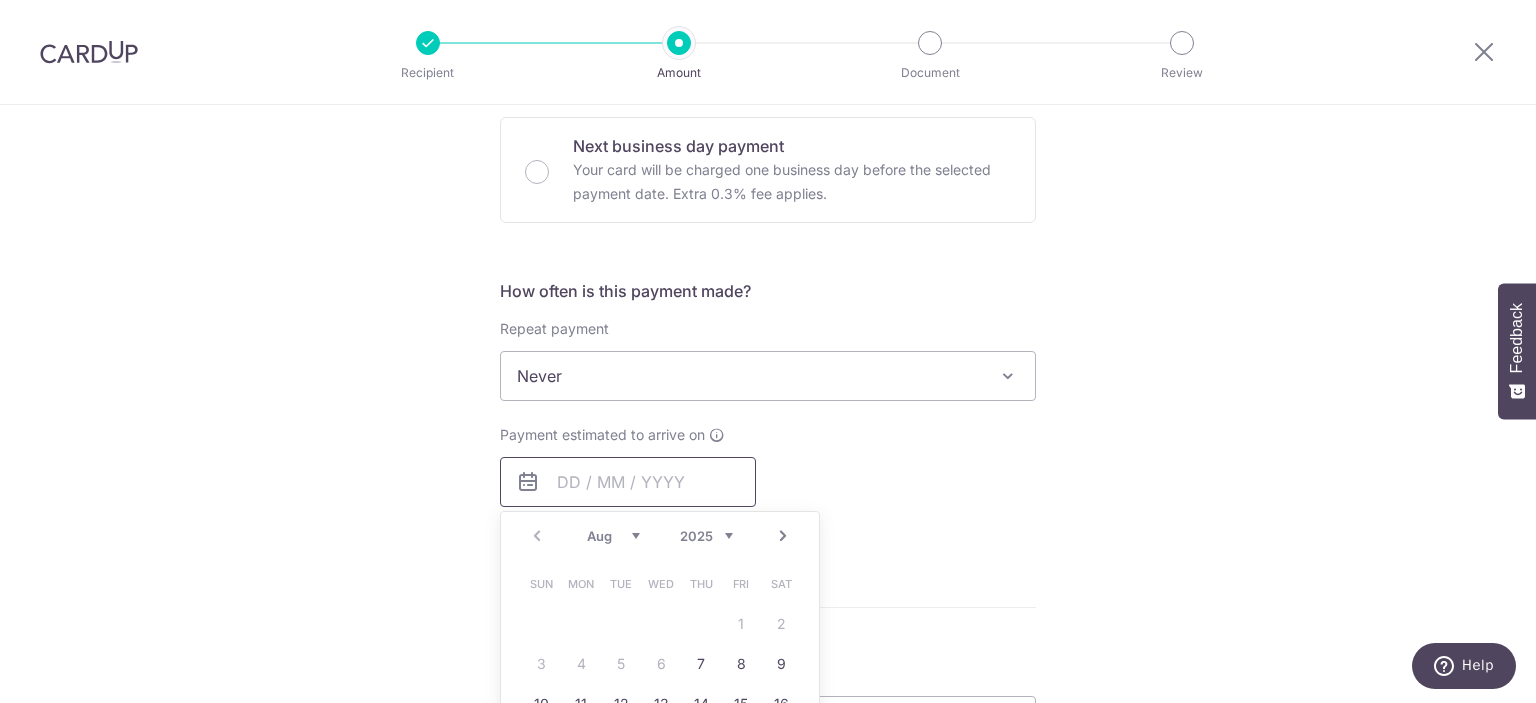 scroll, scrollTop: 700, scrollLeft: 0, axis: vertical 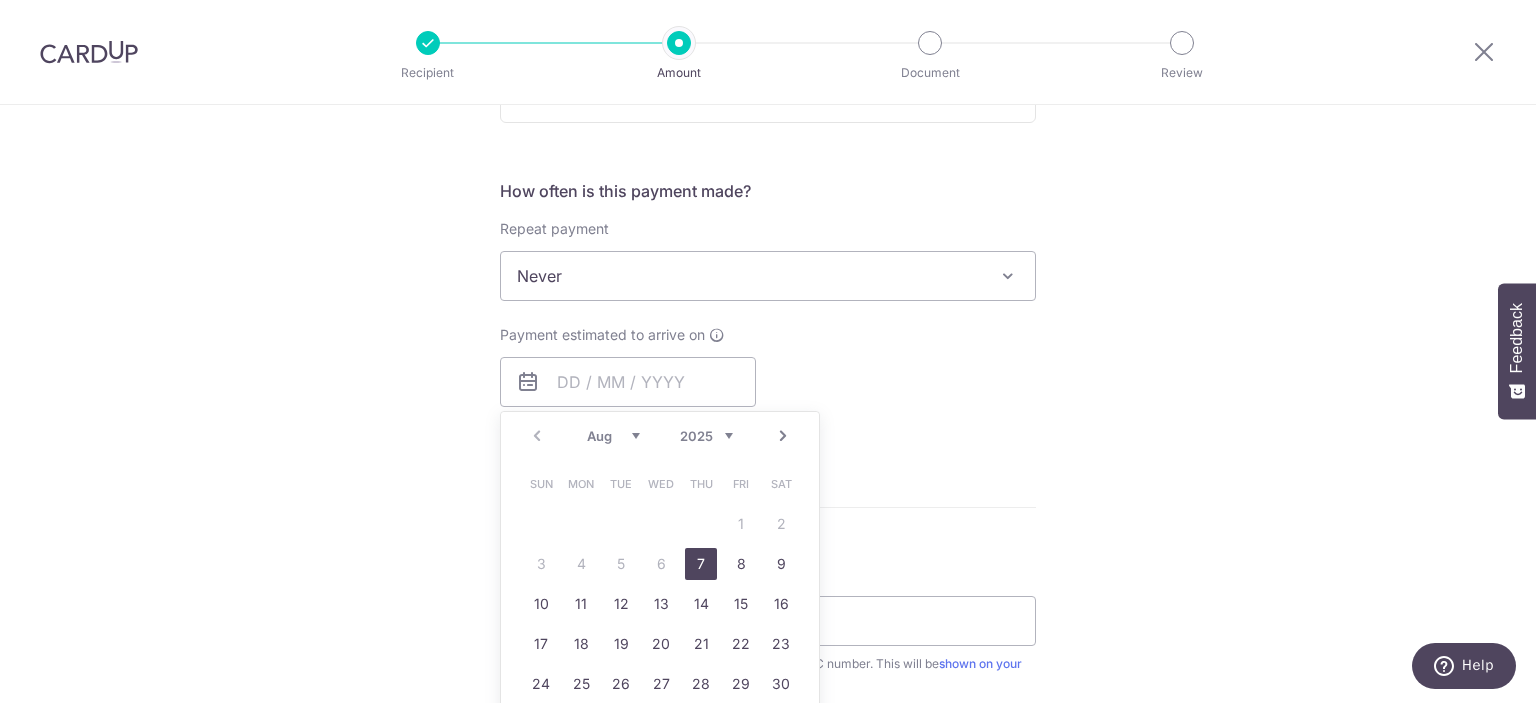 click on "7" at bounding box center (701, 564) 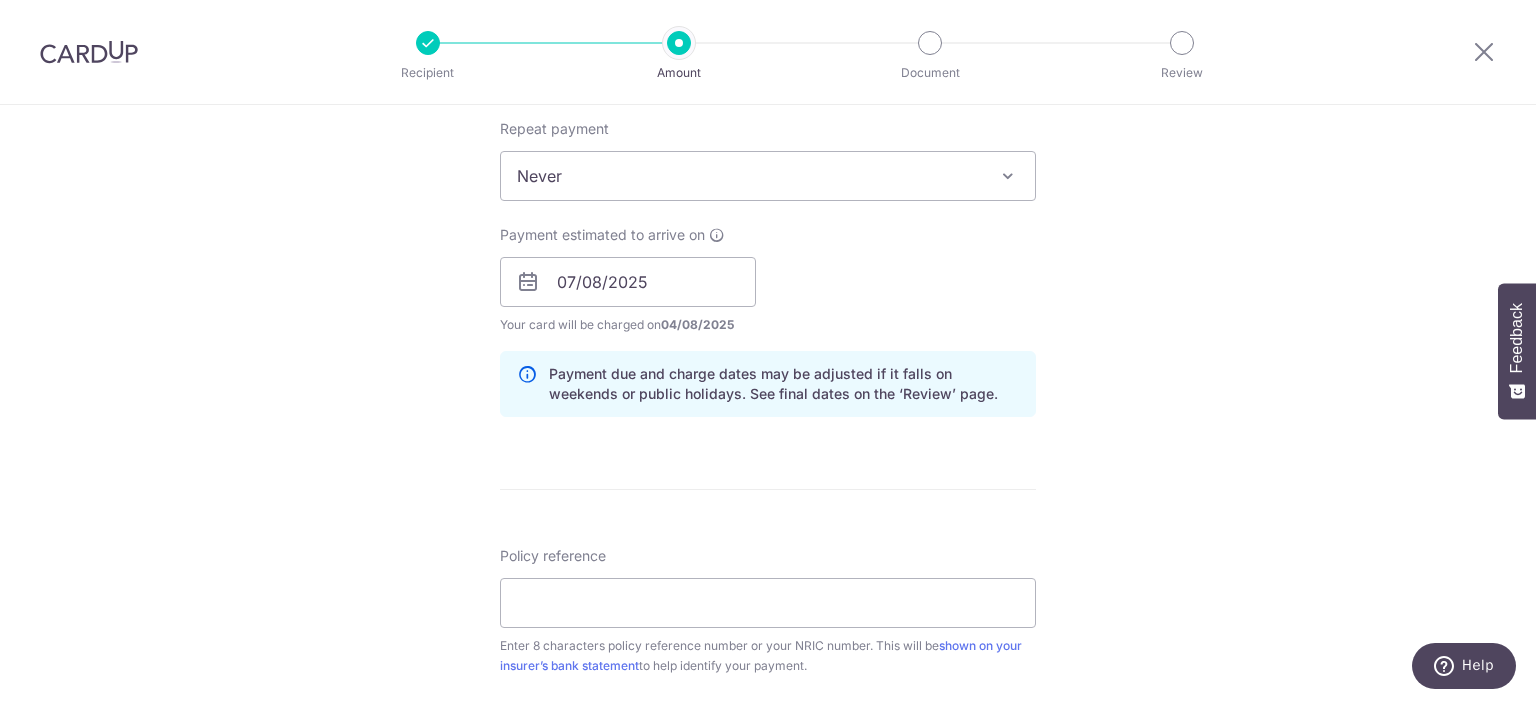 scroll, scrollTop: 1000, scrollLeft: 0, axis: vertical 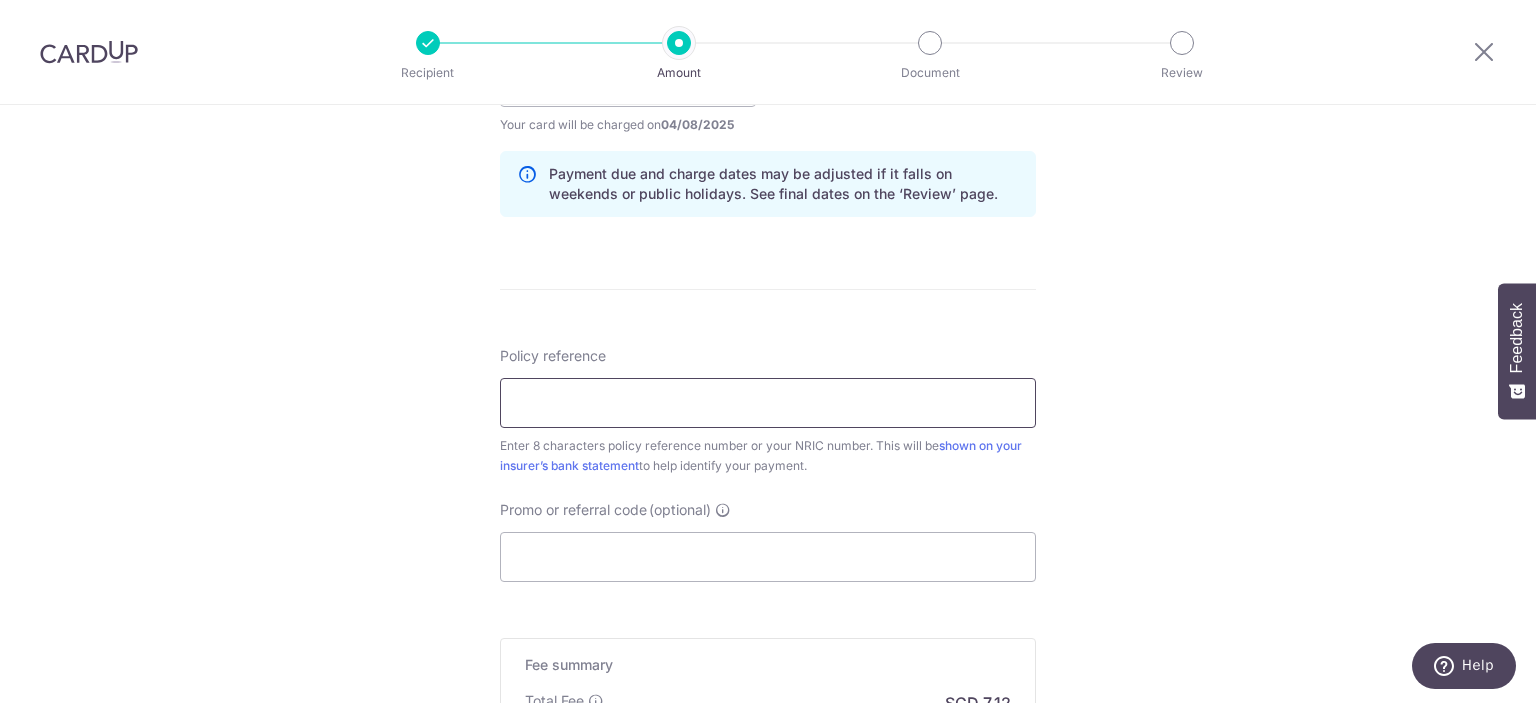 click on "Policy reference" at bounding box center [768, 403] 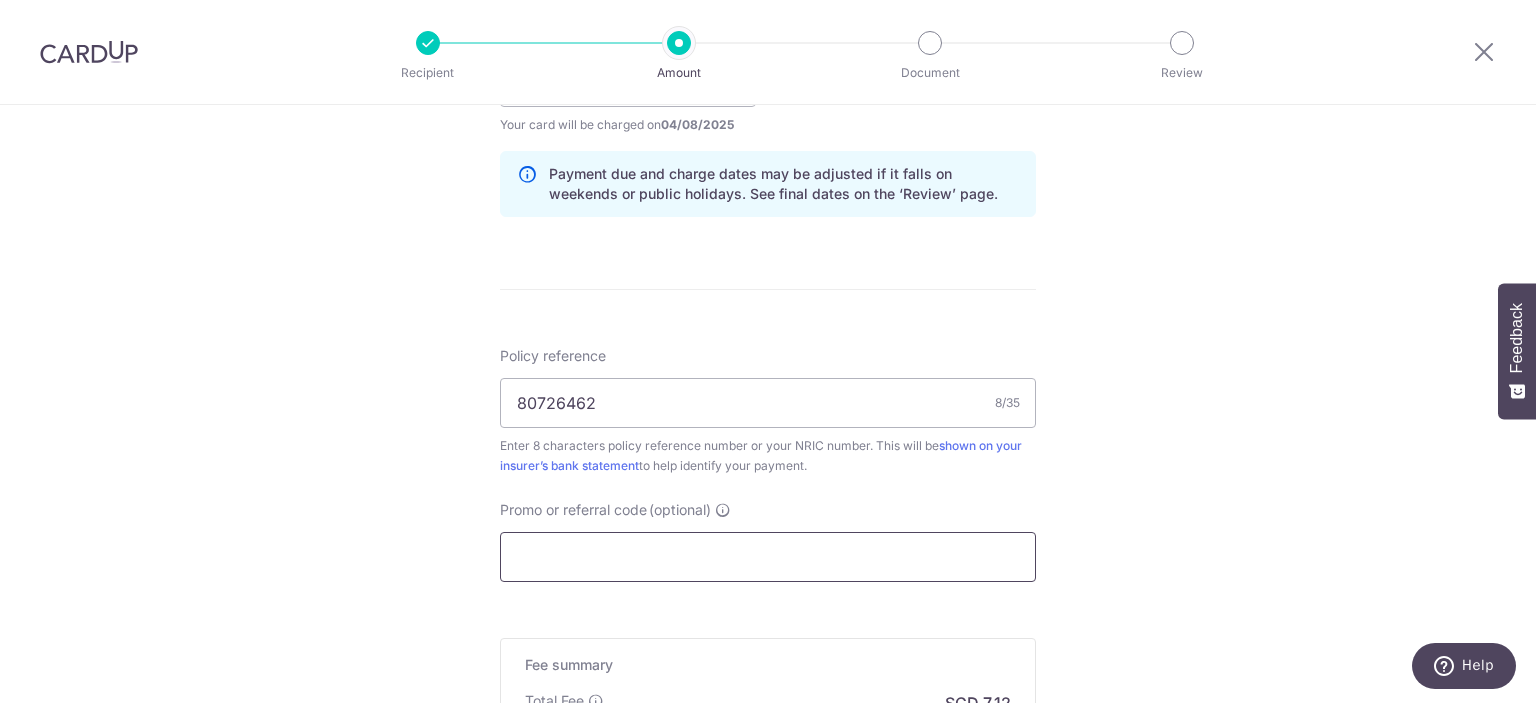 click on "Promo or referral code
(optional)" at bounding box center [768, 557] 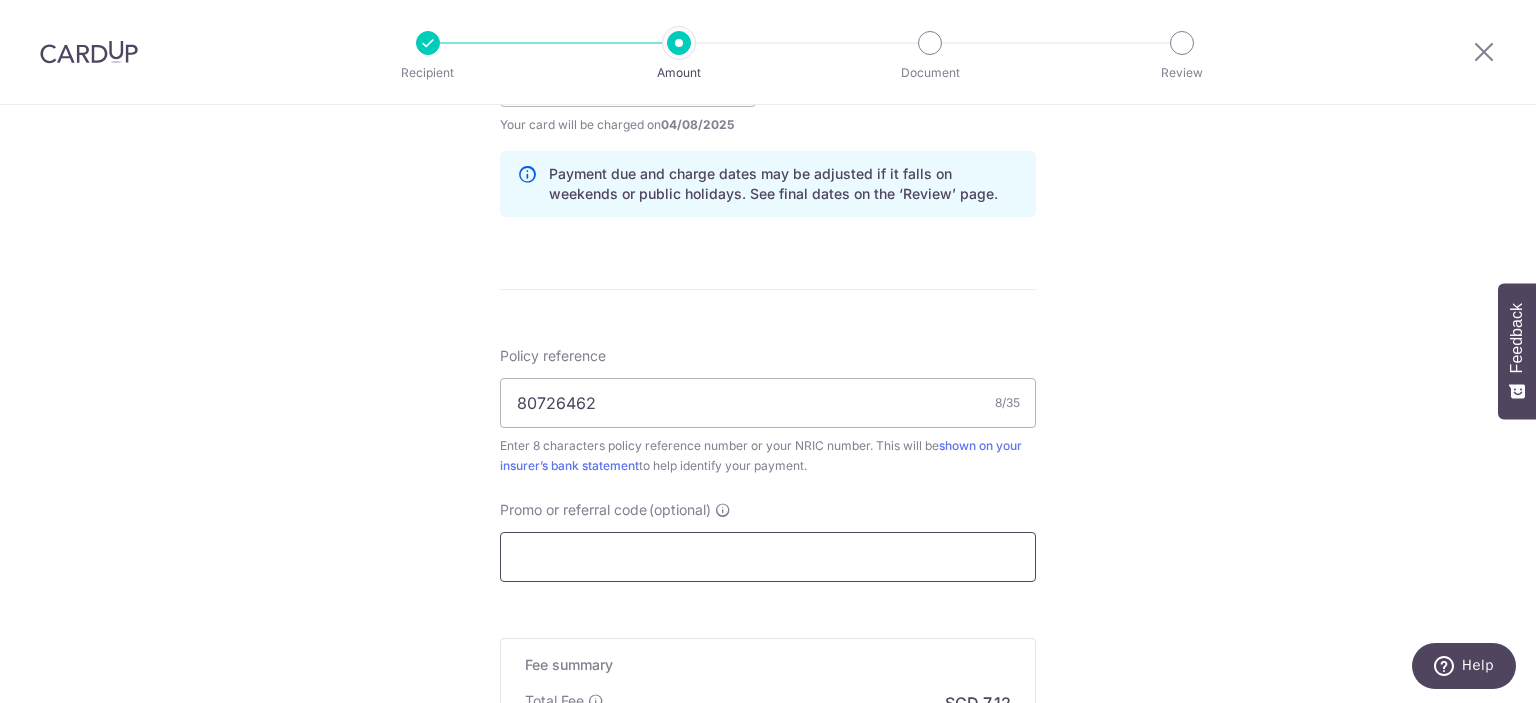 click on "Promo or referral code
(optional)" at bounding box center [768, 557] 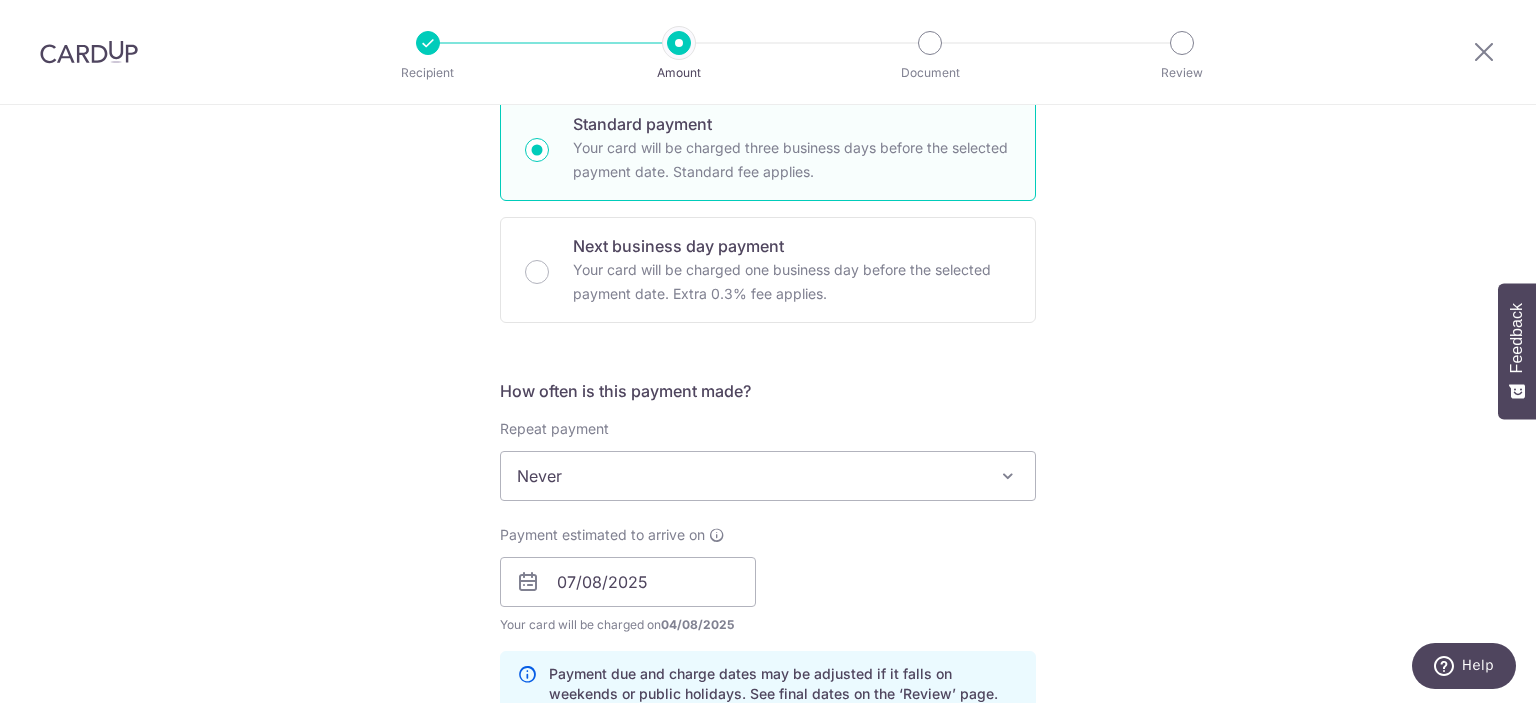 scroll, scrollTop: 100, scrollLeft: 0, axis: vertical 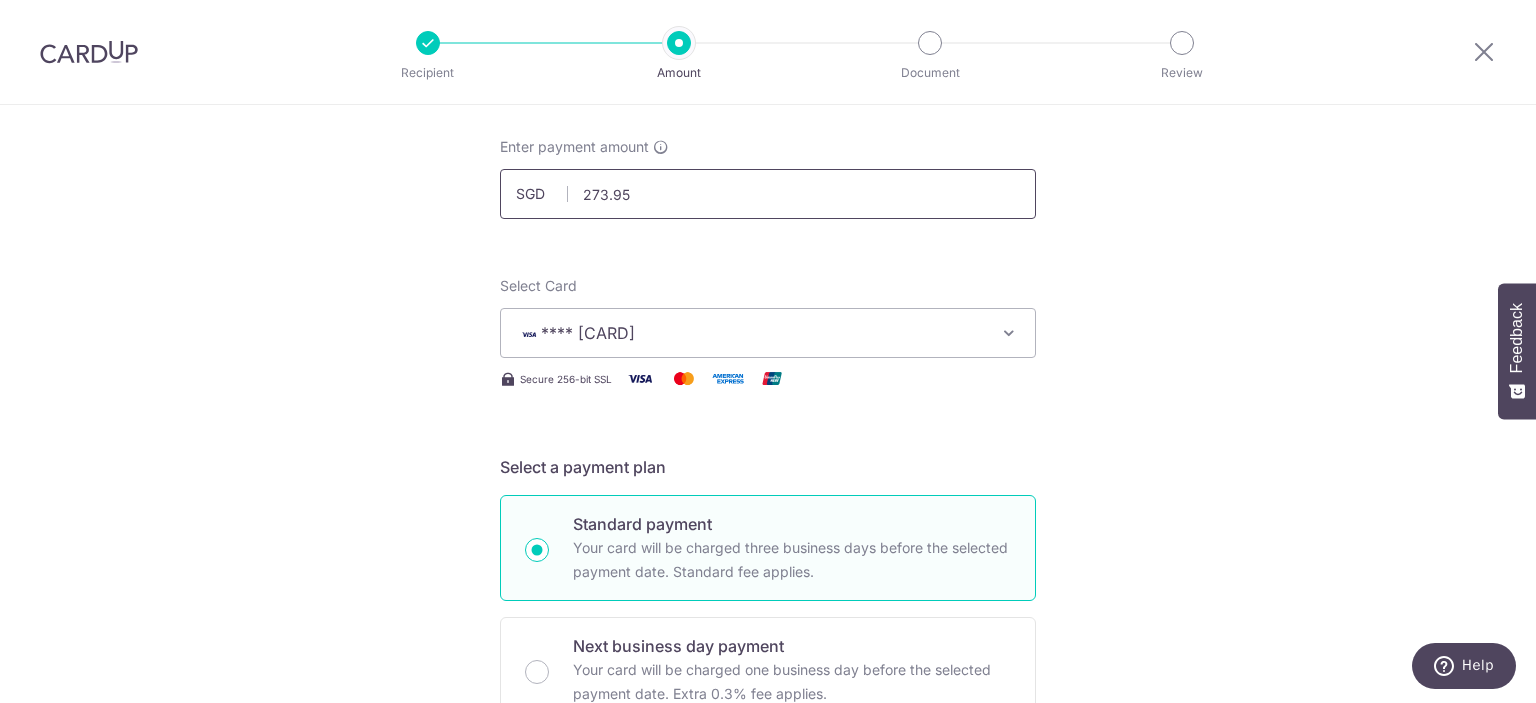 type on "MILELION" 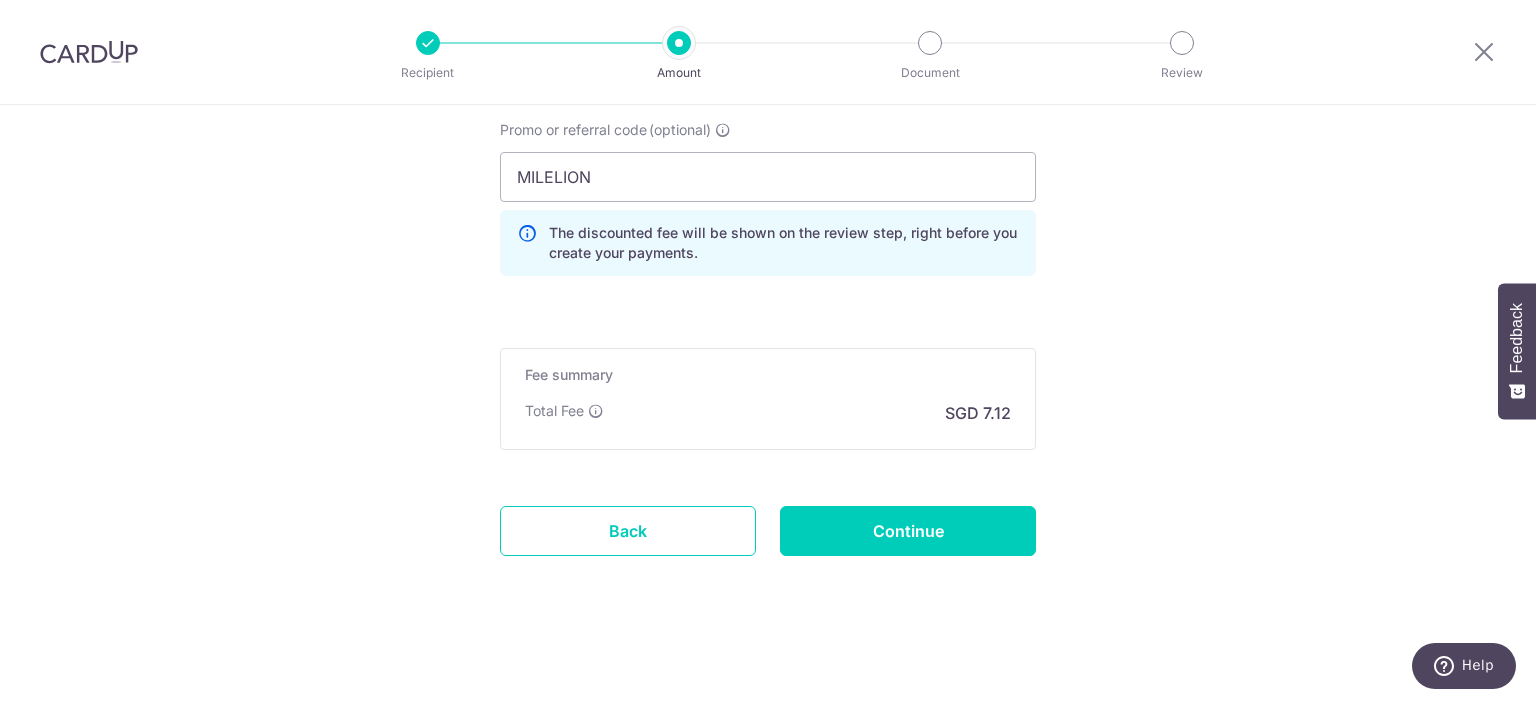 scroll, scrollTop: 980, scrollLeft: 0, axis: vertical 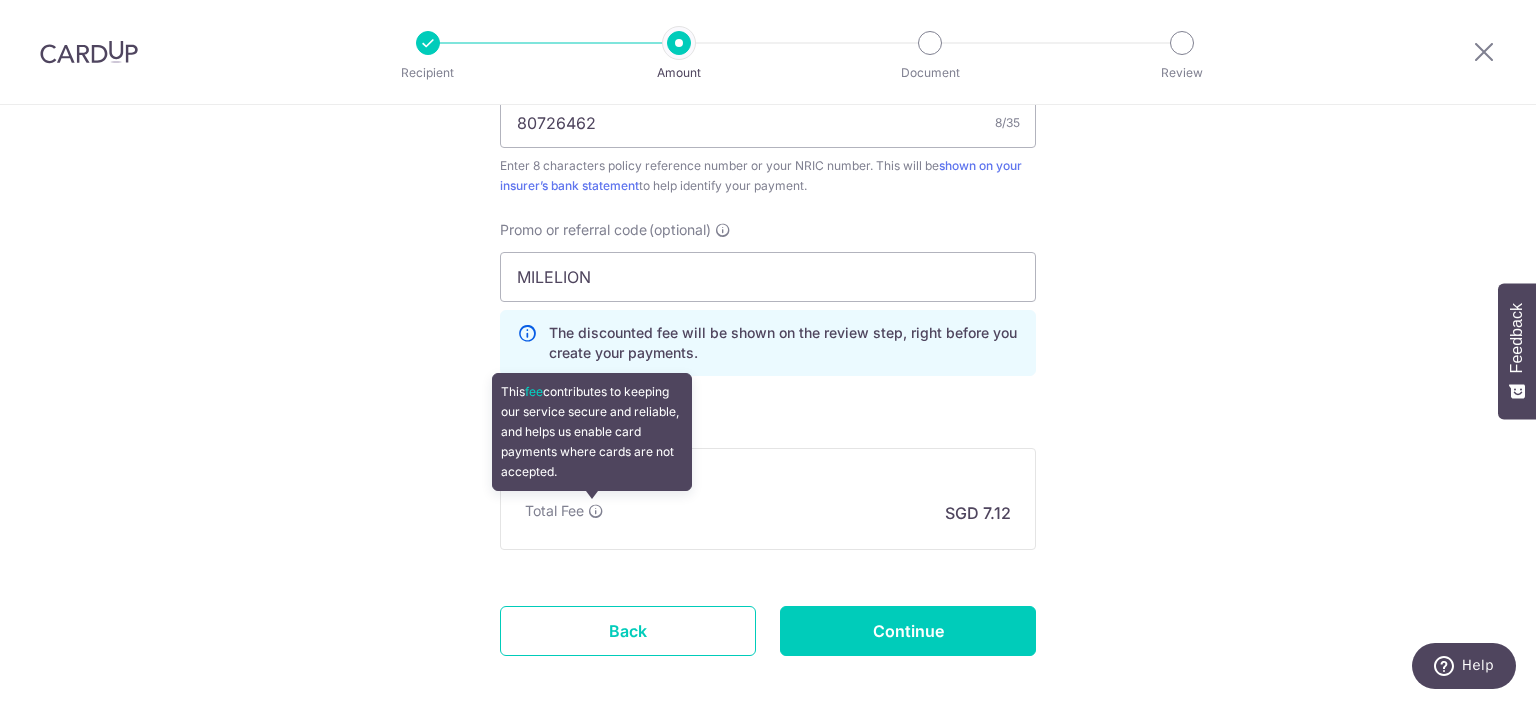 click at bounding box center (596, 511) 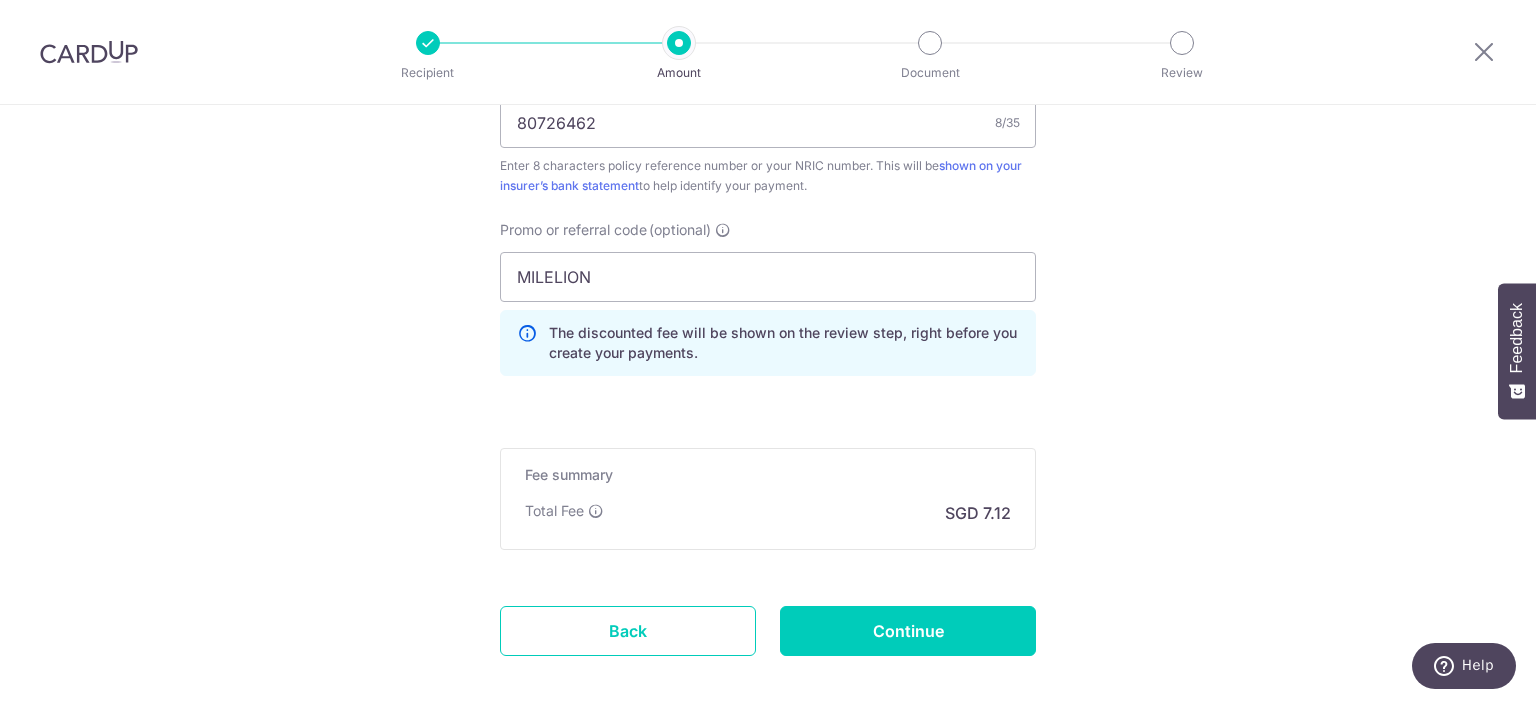 click on "Tell us more about your payment
Enter payment amount
SGD
273.95
273.95
Select Card
**** 1151
Add credit card
Your Cards
**** 4079
**** 1151
**** 3900
Secure 256-bit SSL
Text
New card details
Card" at bounding box center [768, -185] 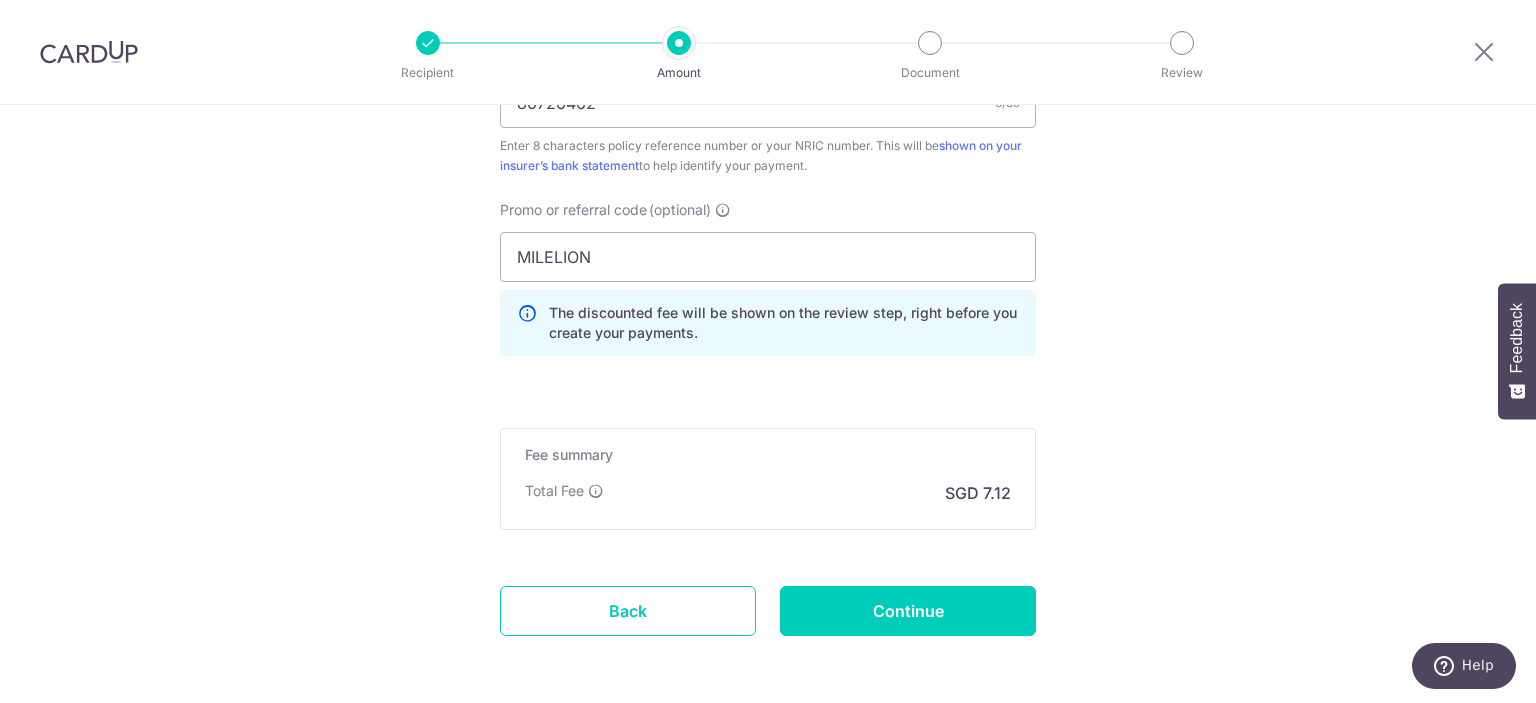 scroll, scrollTop: 1380, scrollLeft: 0, axis: vertical 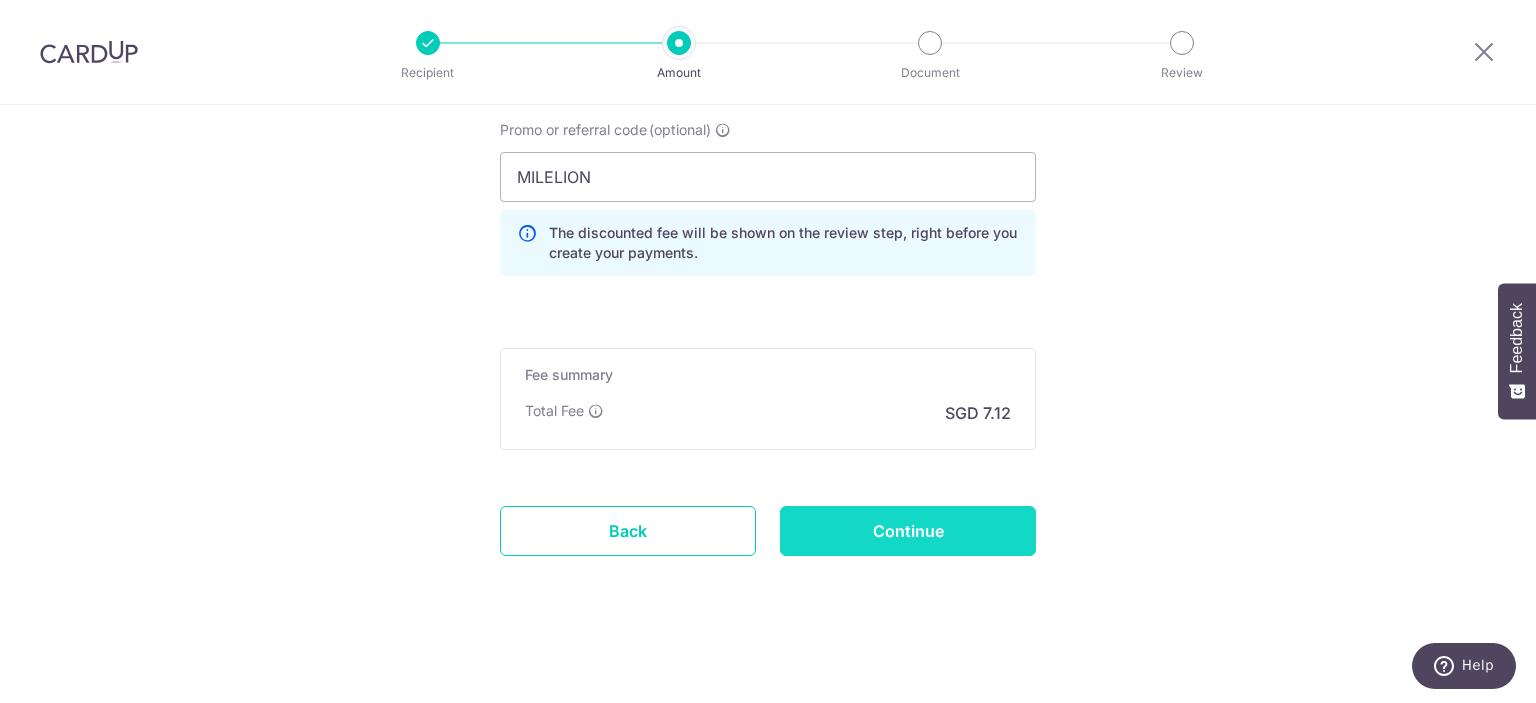 click on "Continue" at bounding box center [908, 531] 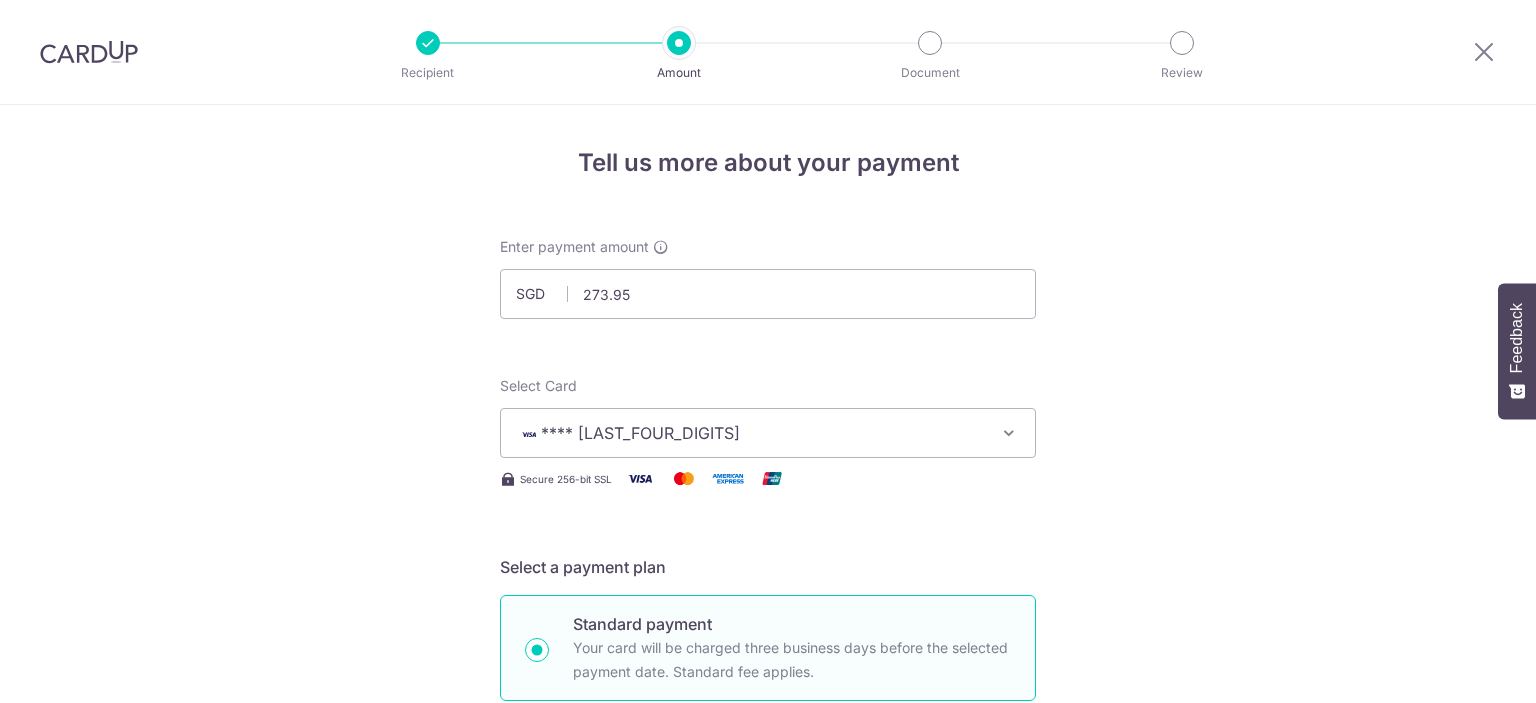 scroll, scrollTop: 0, scrollLeft: 0, axis: both 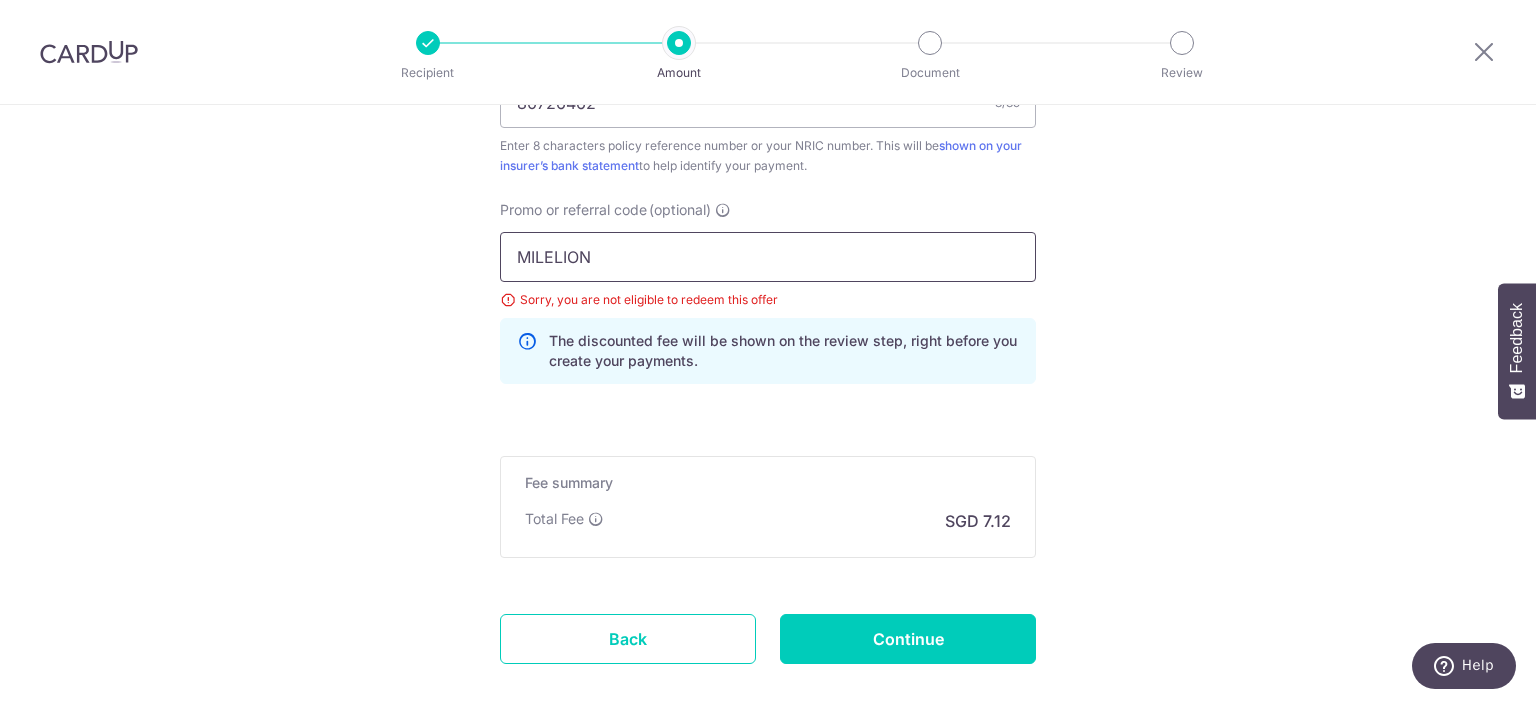 click on "MILELION" at bounding box center [768, 257] 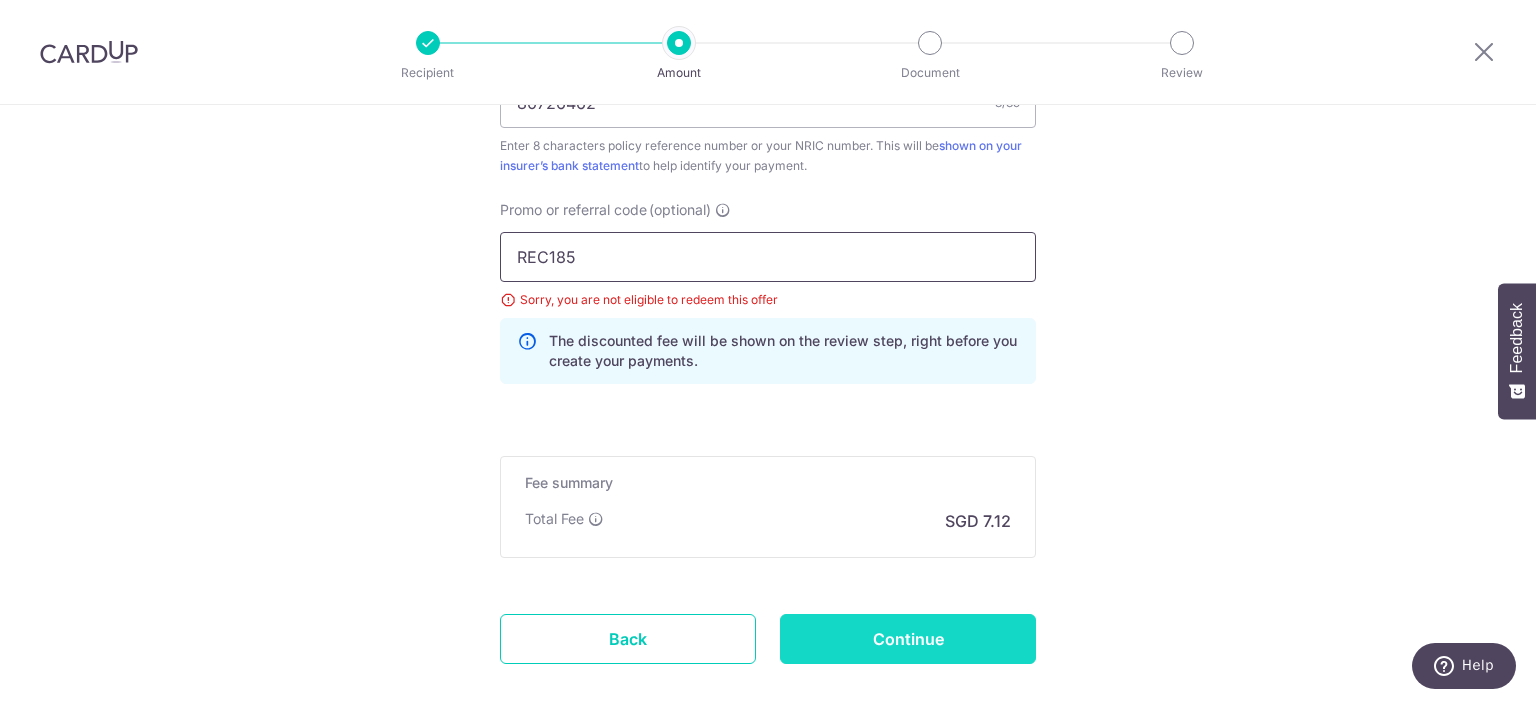 type on "REC185" 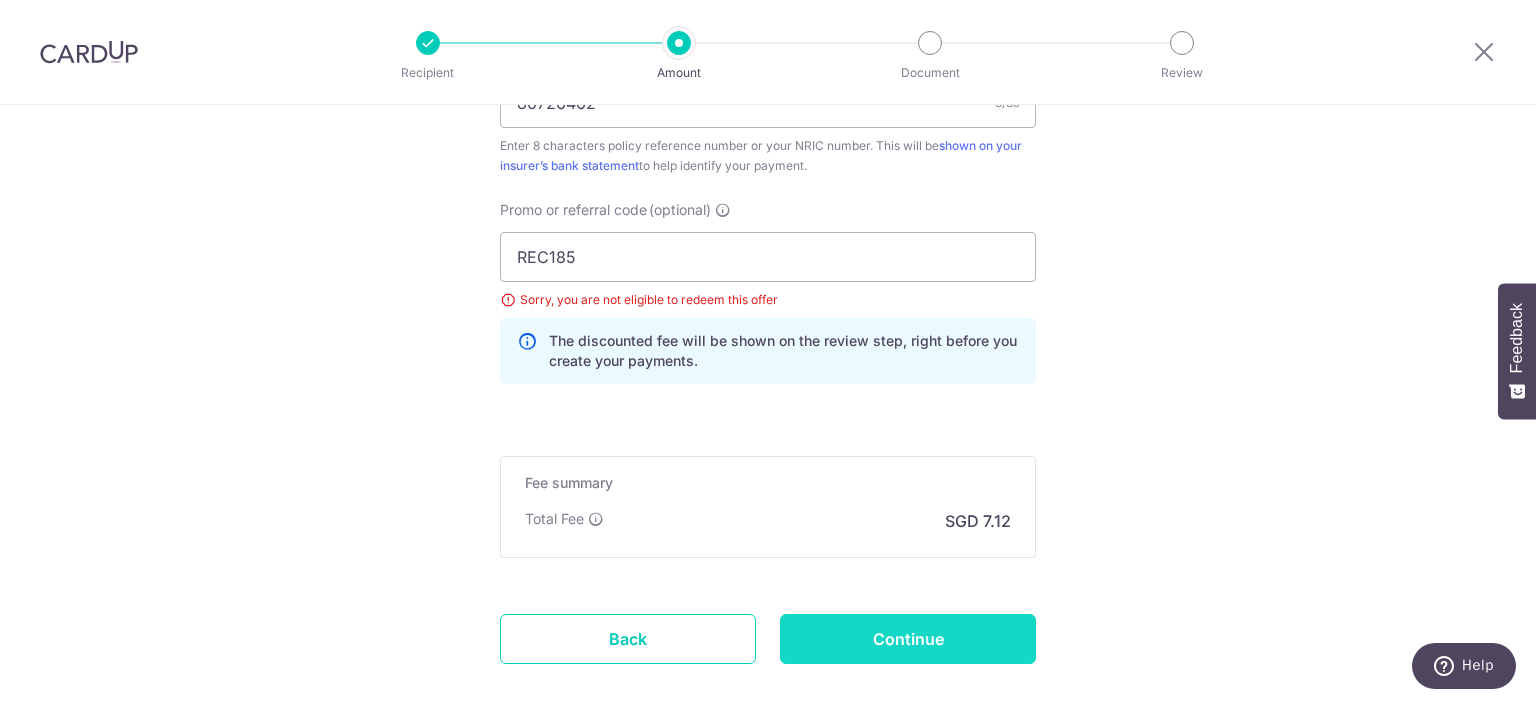 click on "Continue" at bounding box center (908, 639) 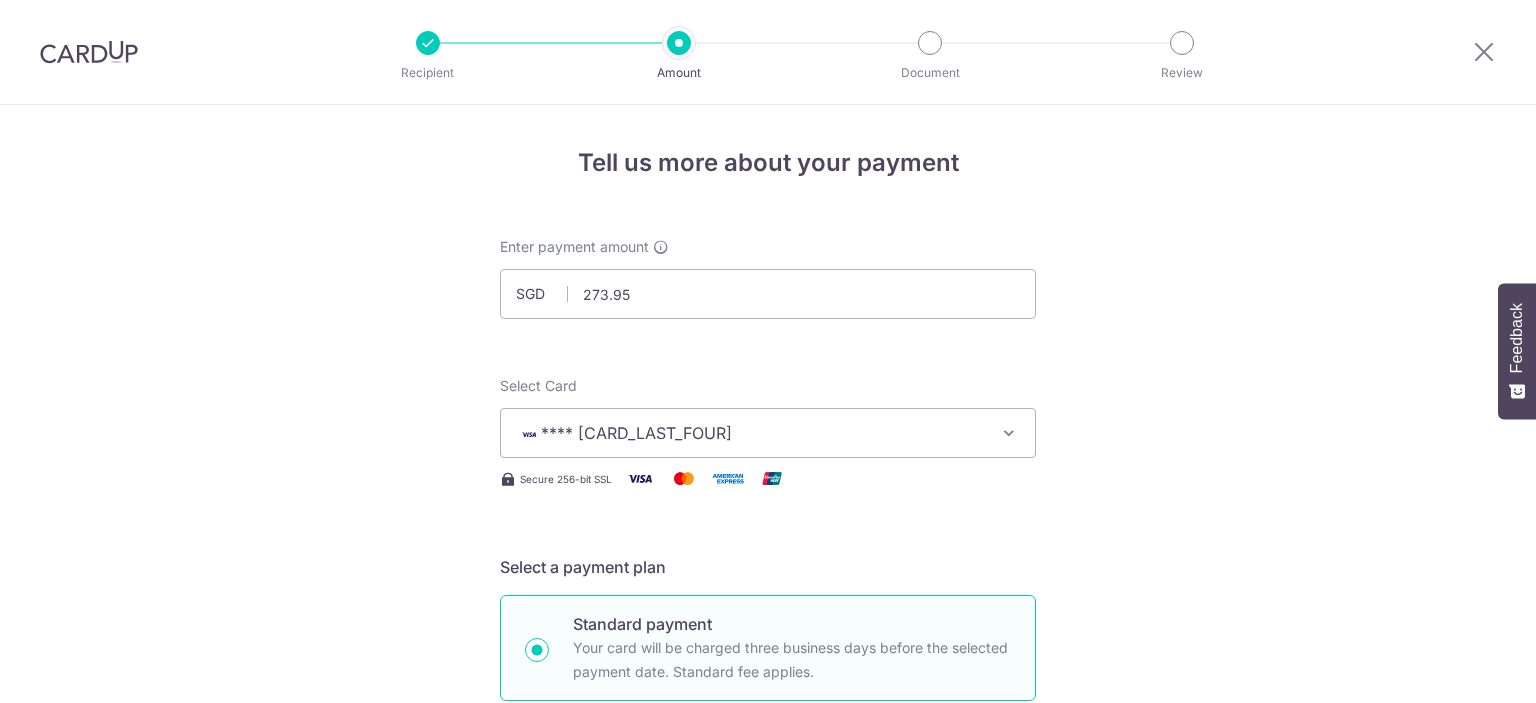 scroll, scrollTop: 0, scrollLeft: 0, axis: both 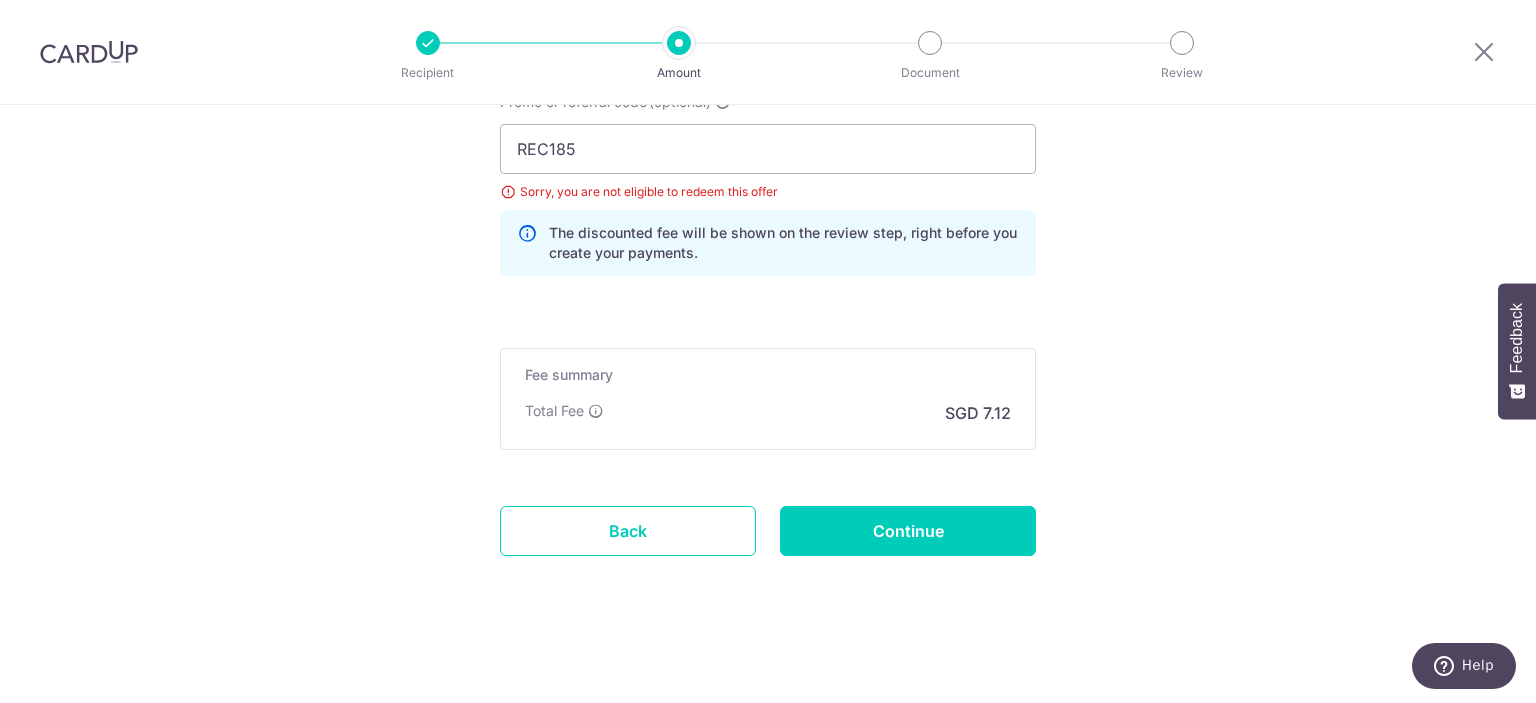 click at bounding box center [527, 243] 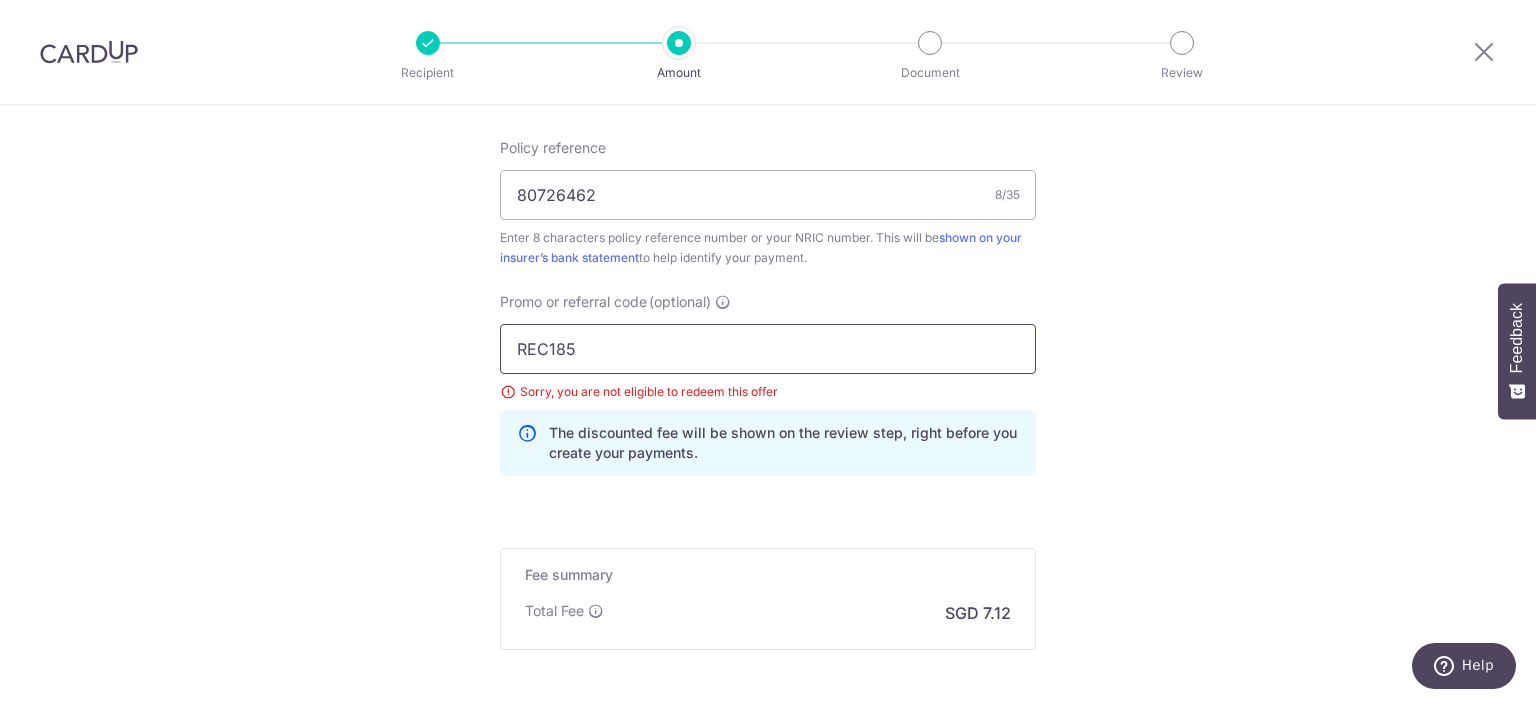 click on "REC185" at bounding box center (768, 349) 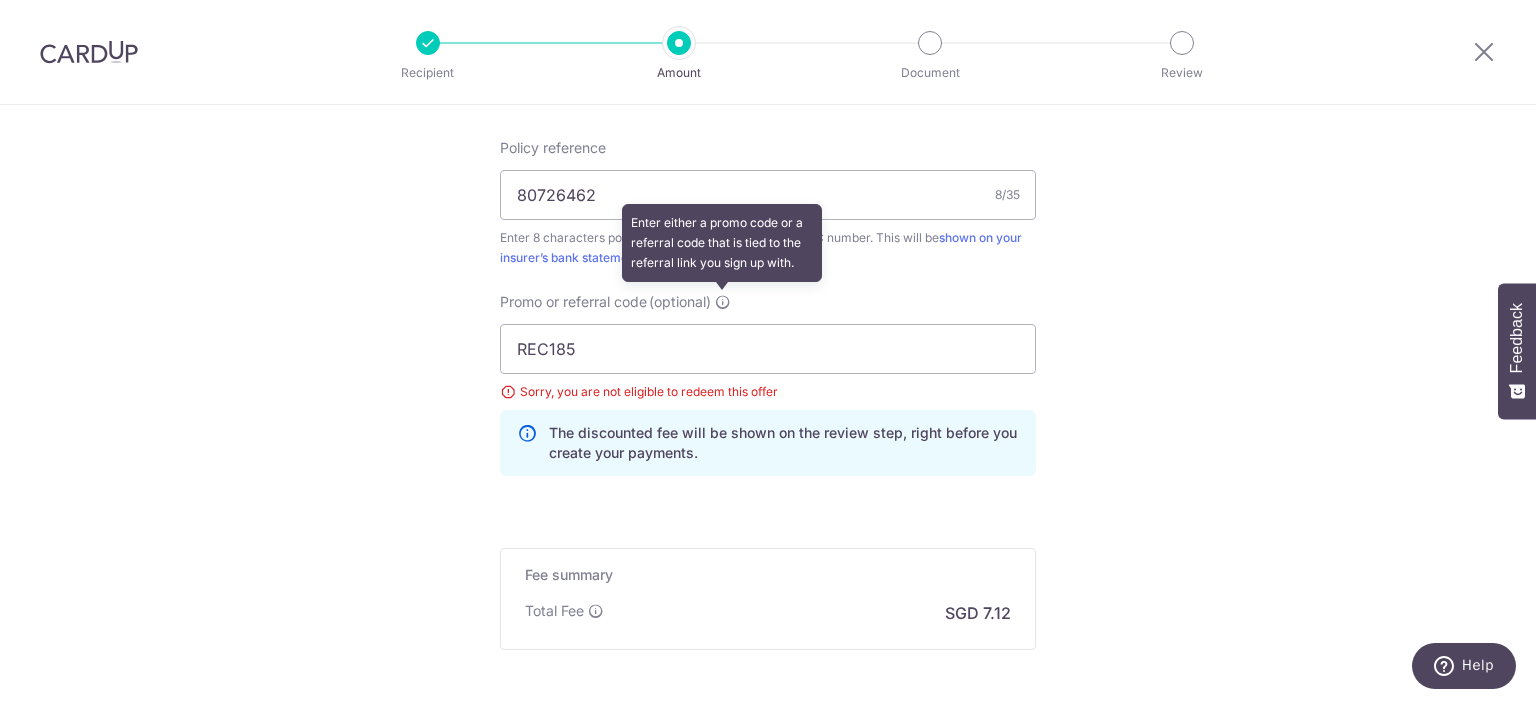 click at bounding box center [723, 302] 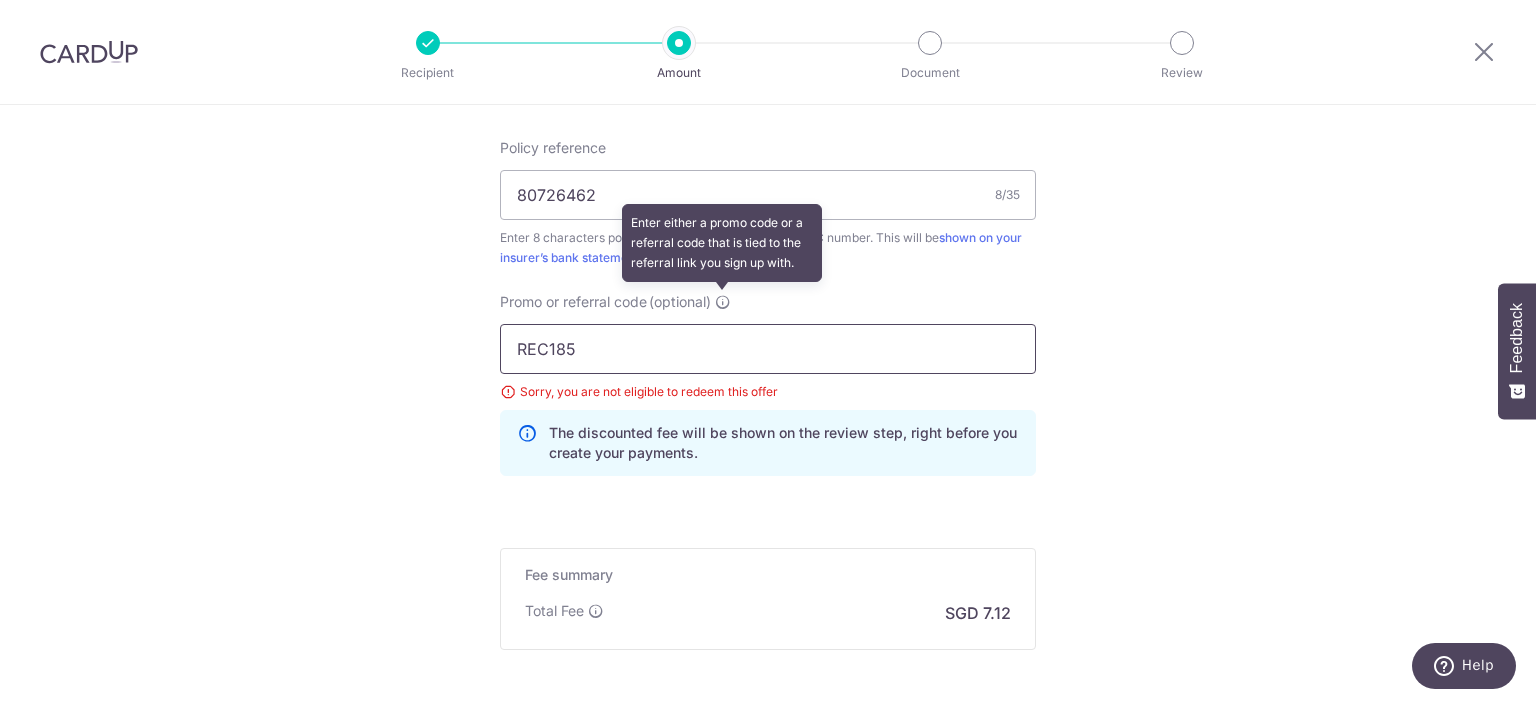 click on "REC185" at bounding box center [768, 349] 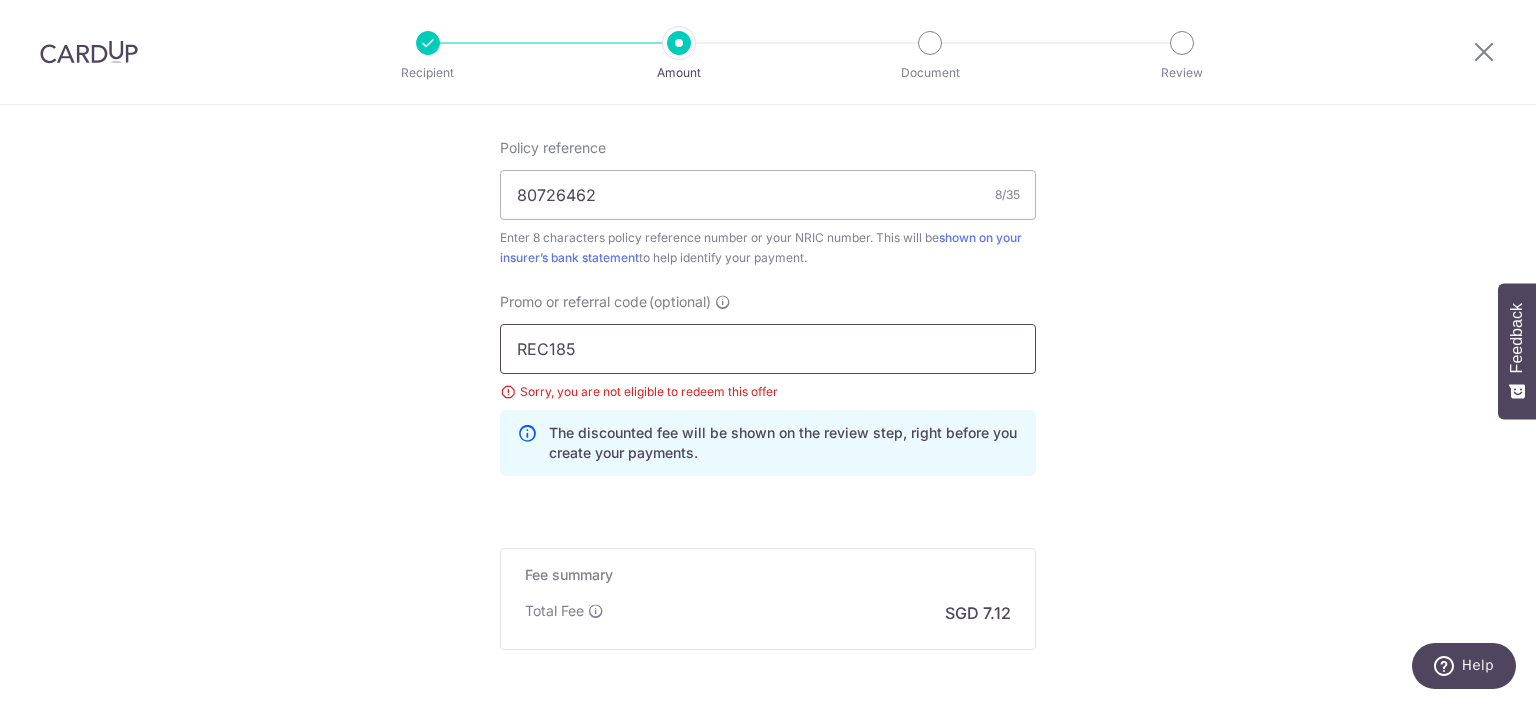 drag, startPoint x: 601, startPoint y: 328, endPoint x: 592, endPoint y: 344, distance: 18.35756 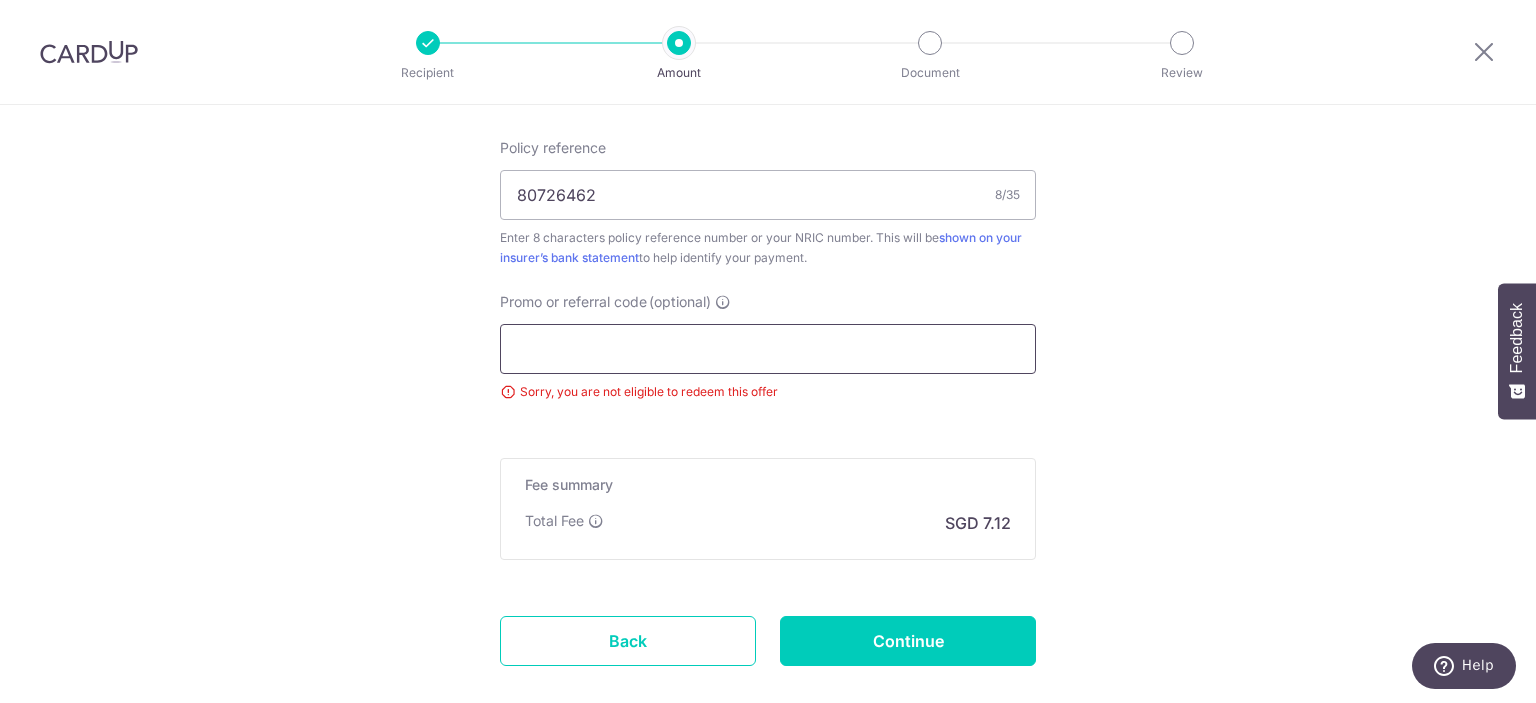 paste on "REC185" 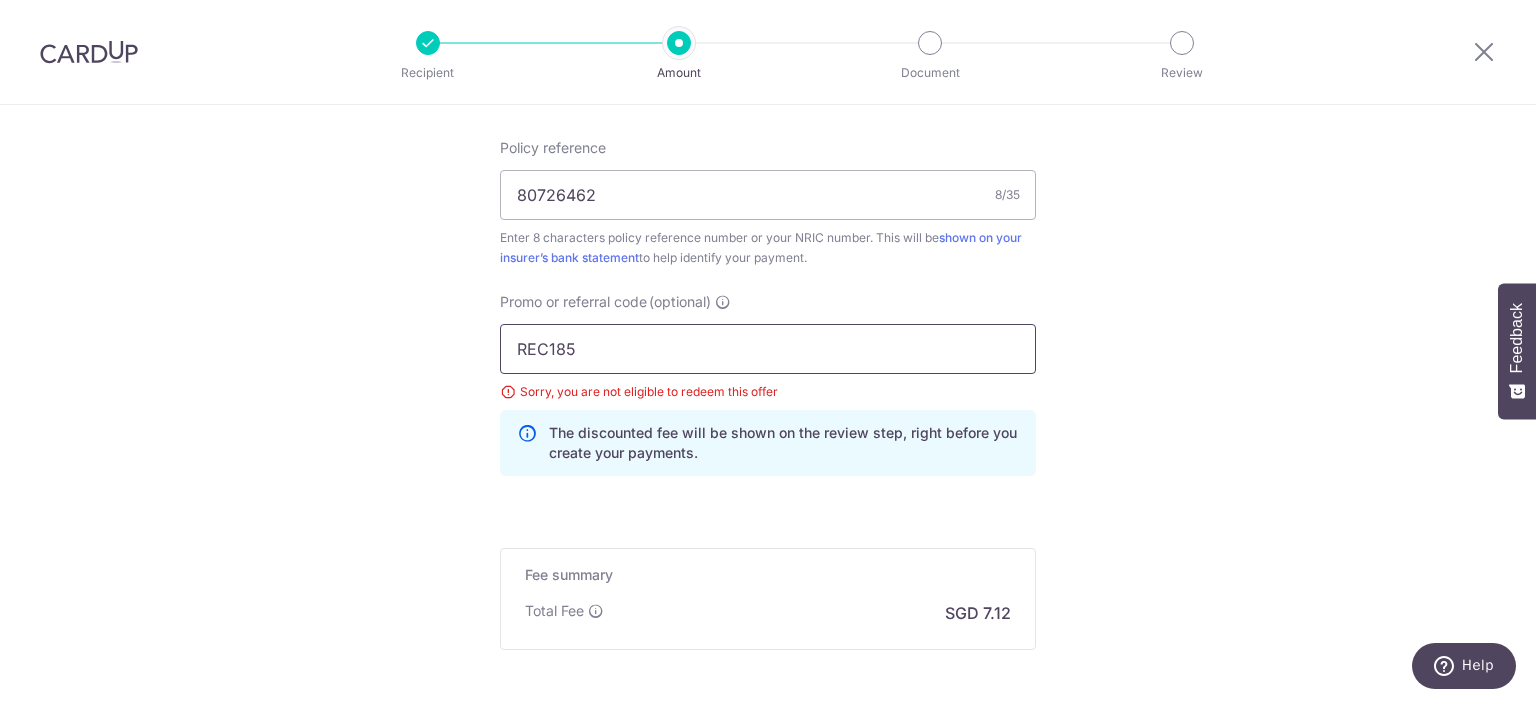 scroll, scrollTop: 1408, scrollLeft: 0, axis: vertical 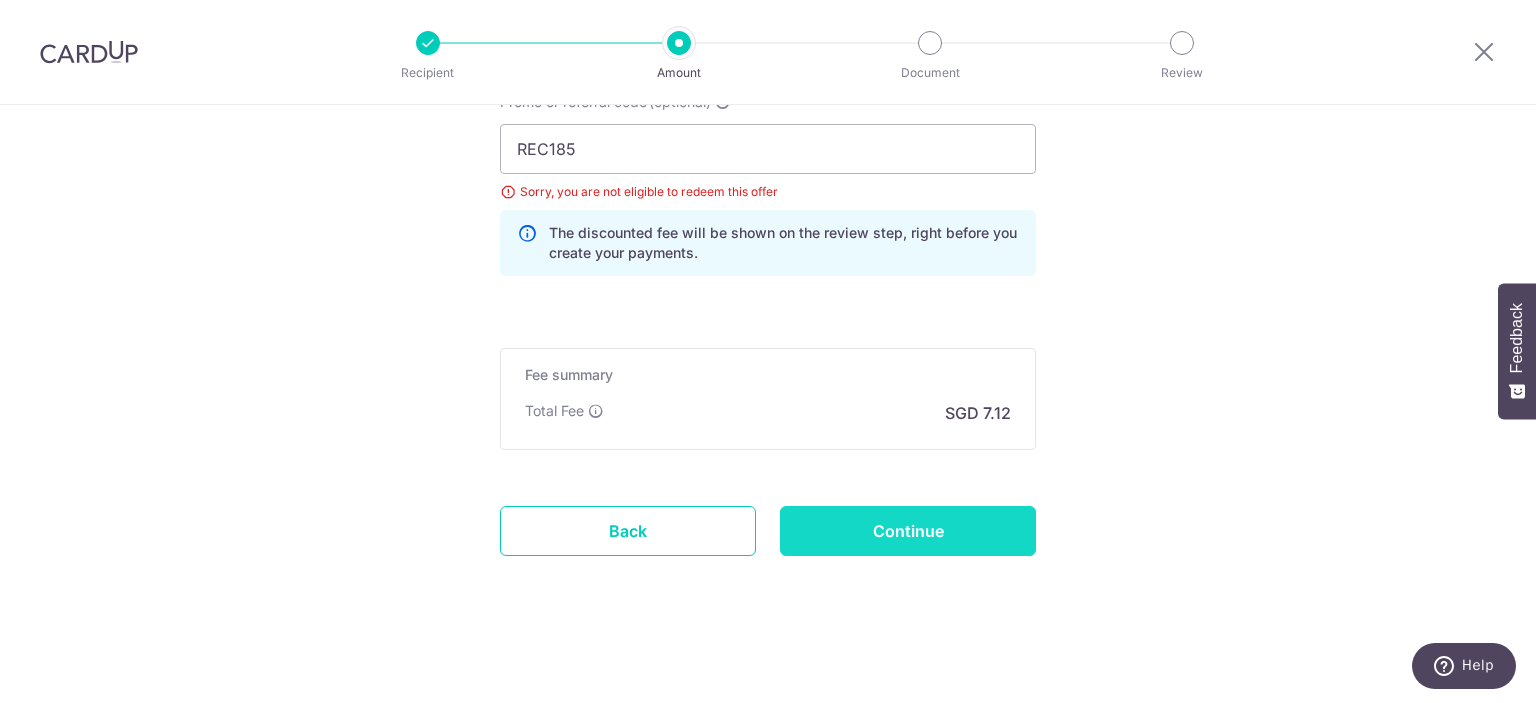 click on "Continue" at bounding box center (908, 531) 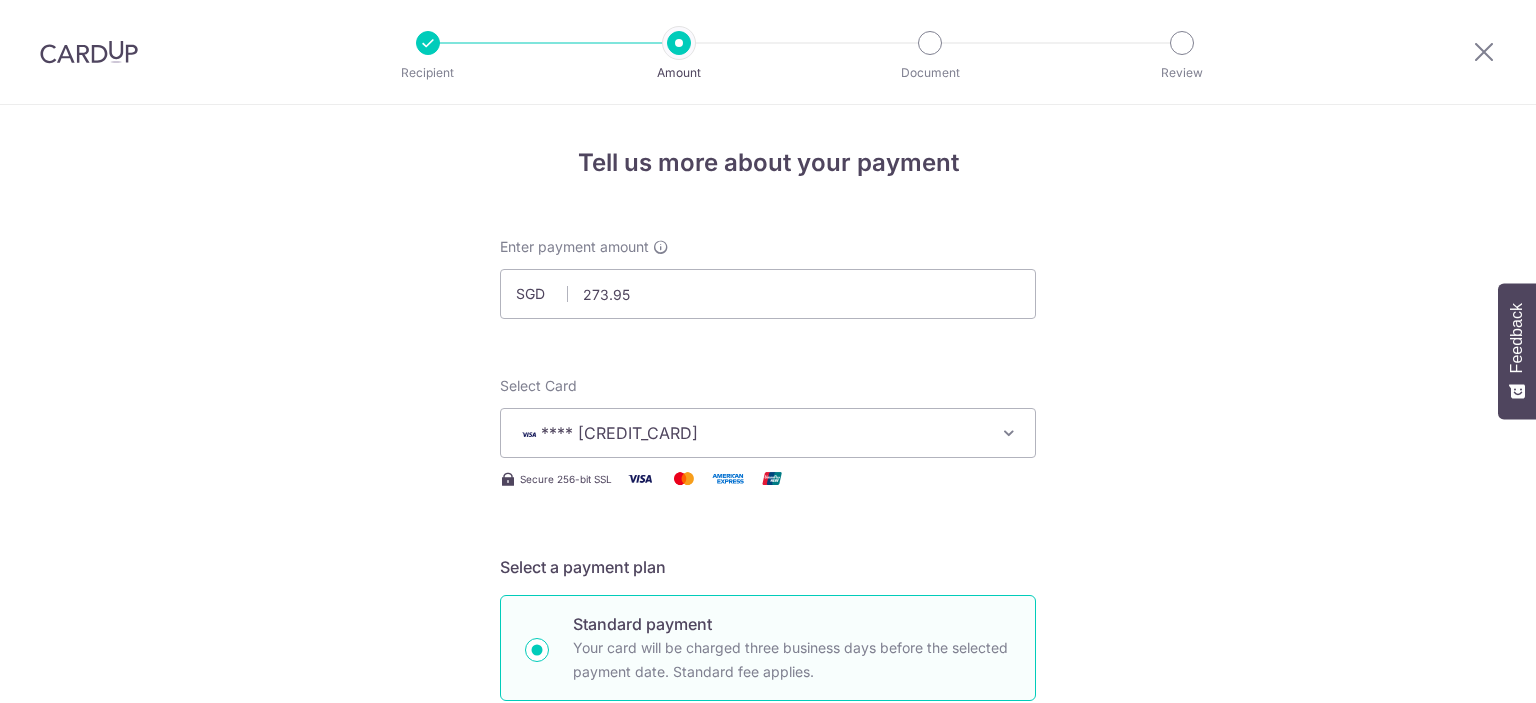 scroll, scrollTop: 0, scrollLeft: 0, axis: both 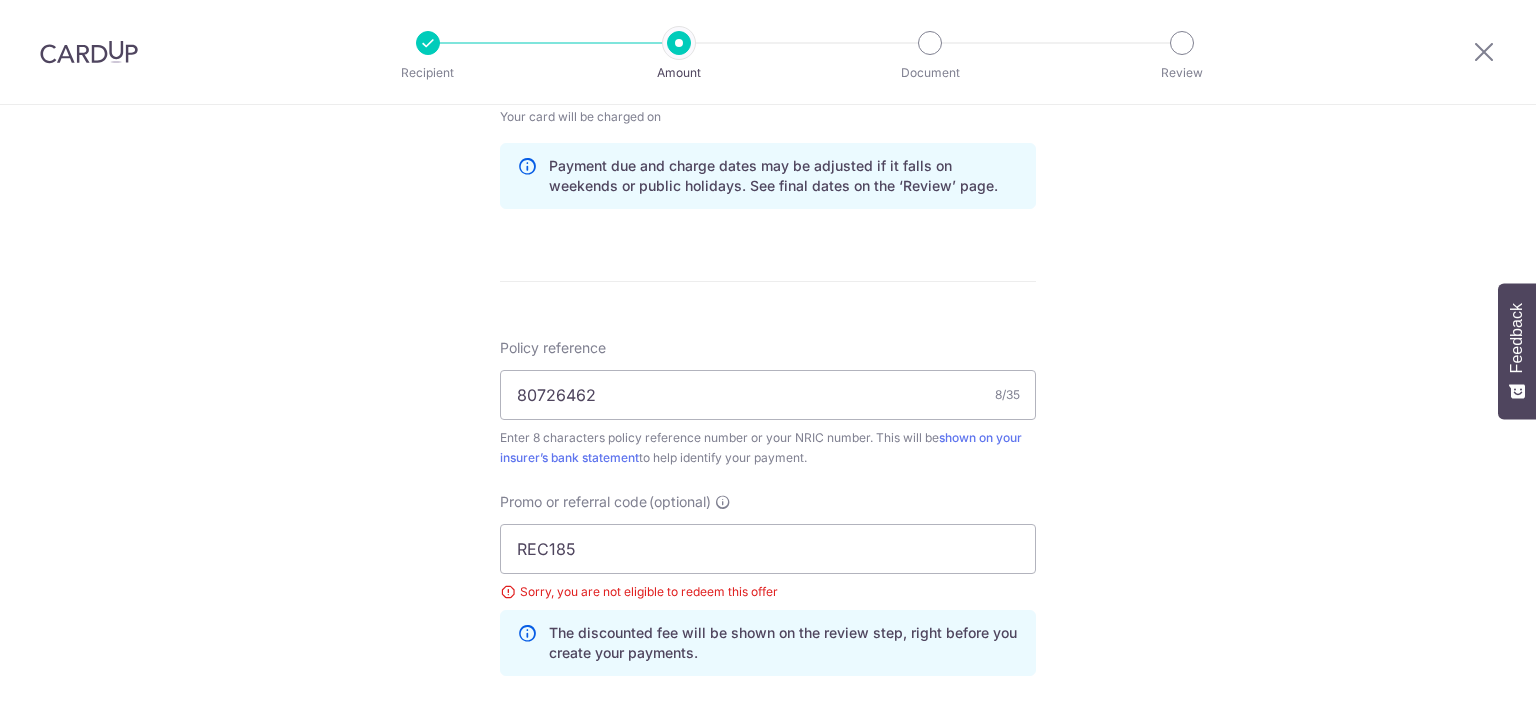 click on "Sorry, you are not eligible to redeem this offer" at bounding box center (768, 592) 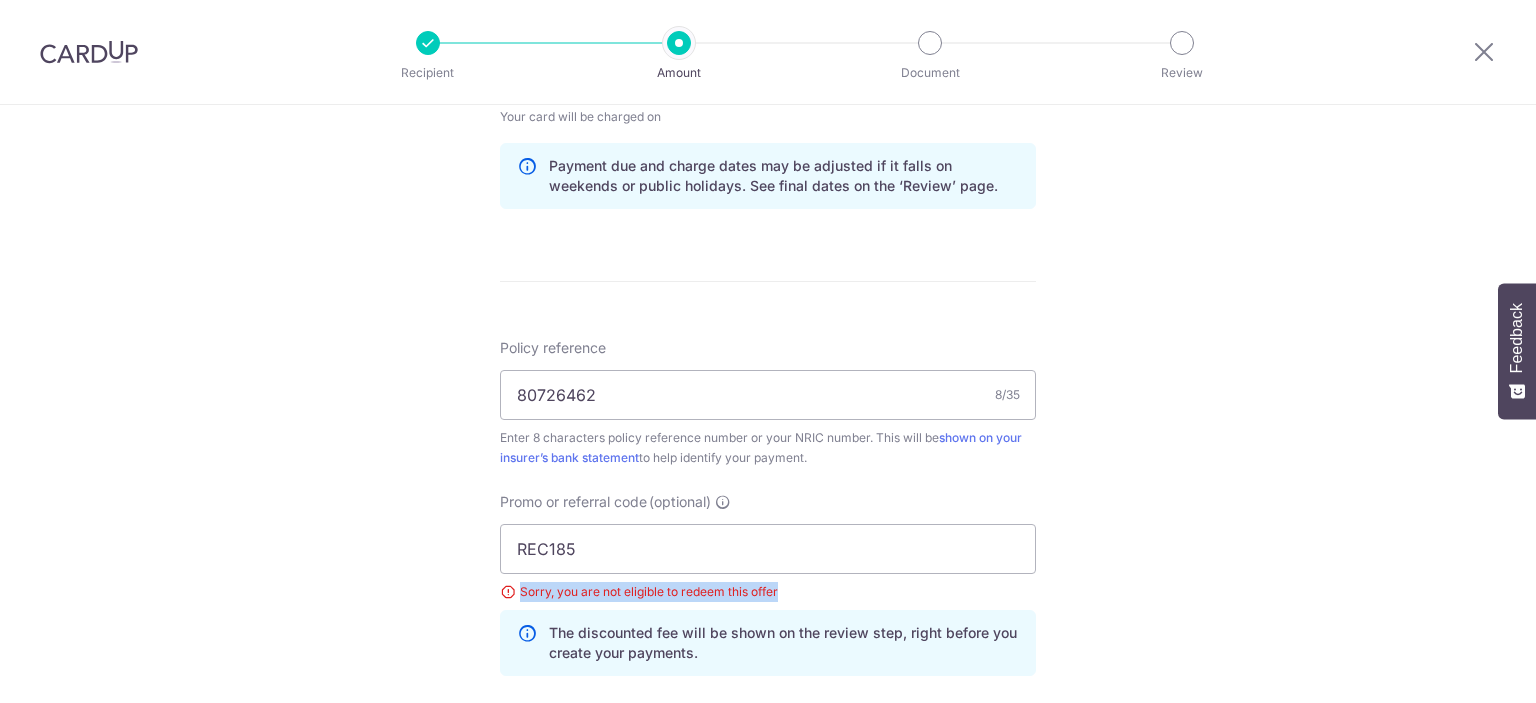 click on "Sorry, you are not eligible to redeem this offer" at bounding box center [768, 592] 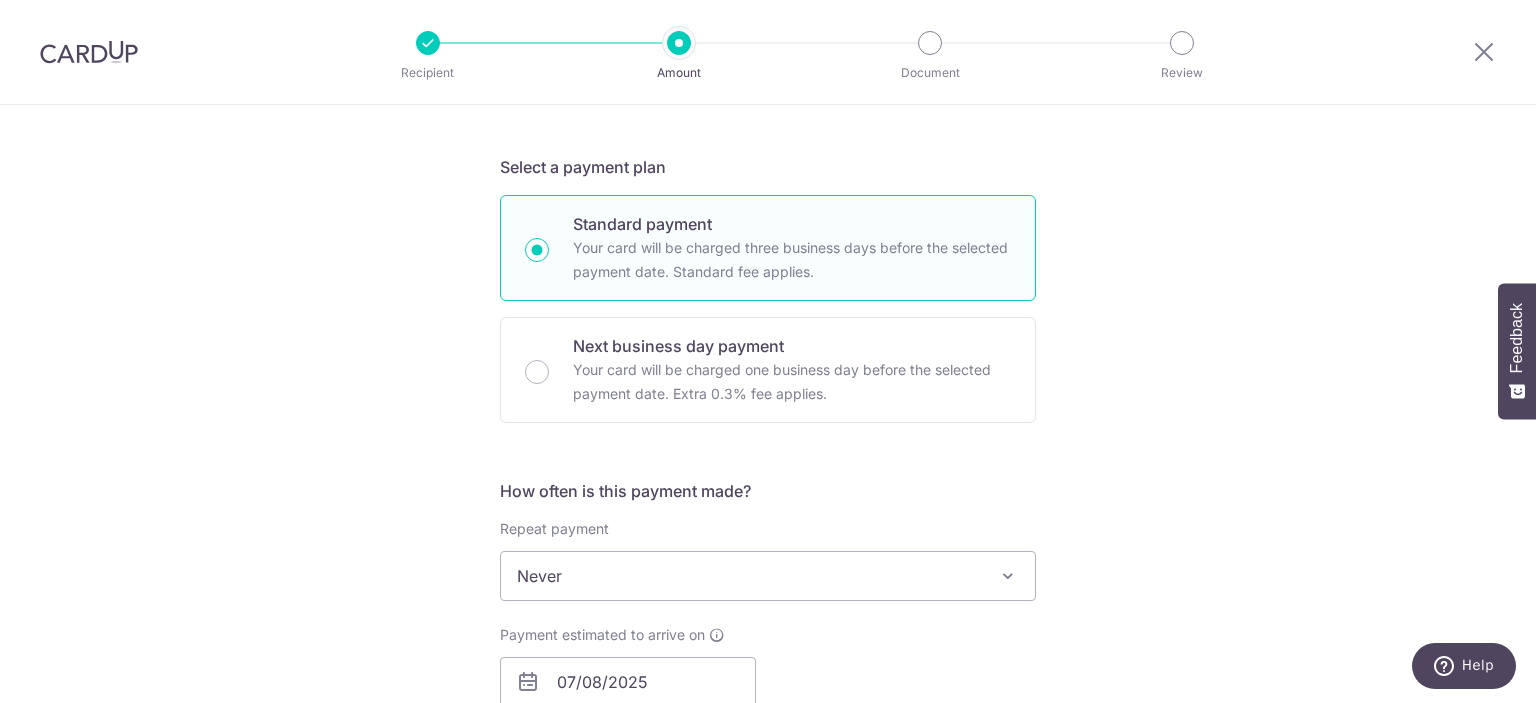 scroll, scrollTop: 800, scrollLeft: 0, axis: vertical 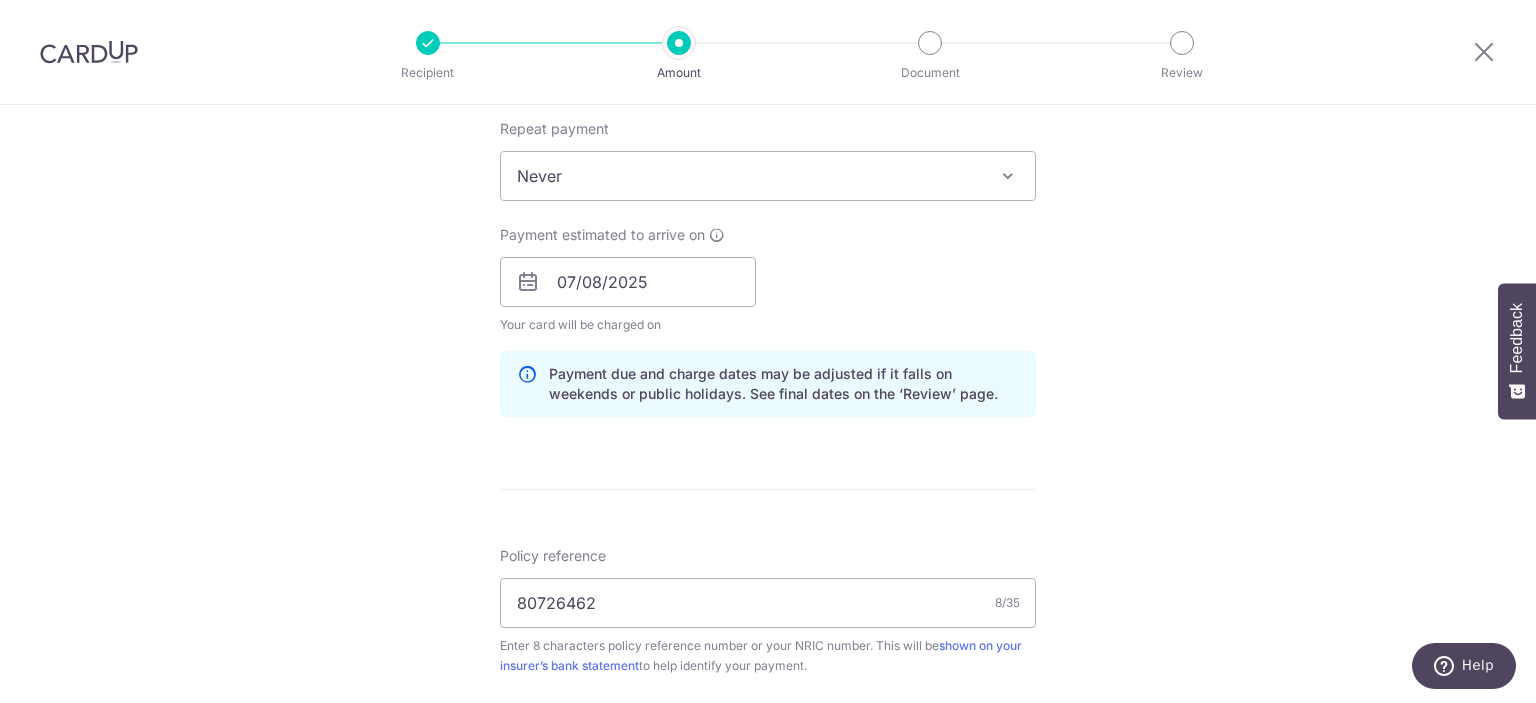 click on "Never" at bounding box center (768, 176) 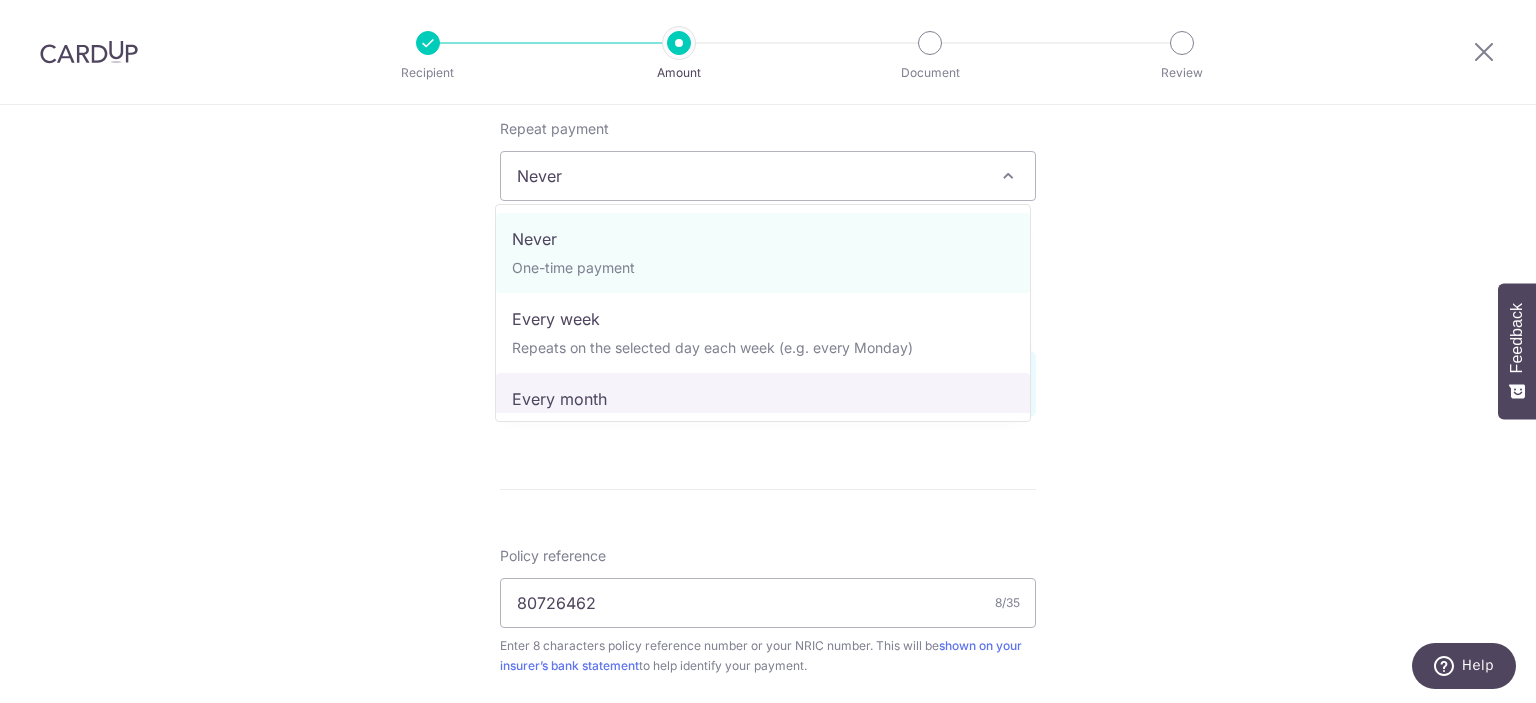 select on "3" 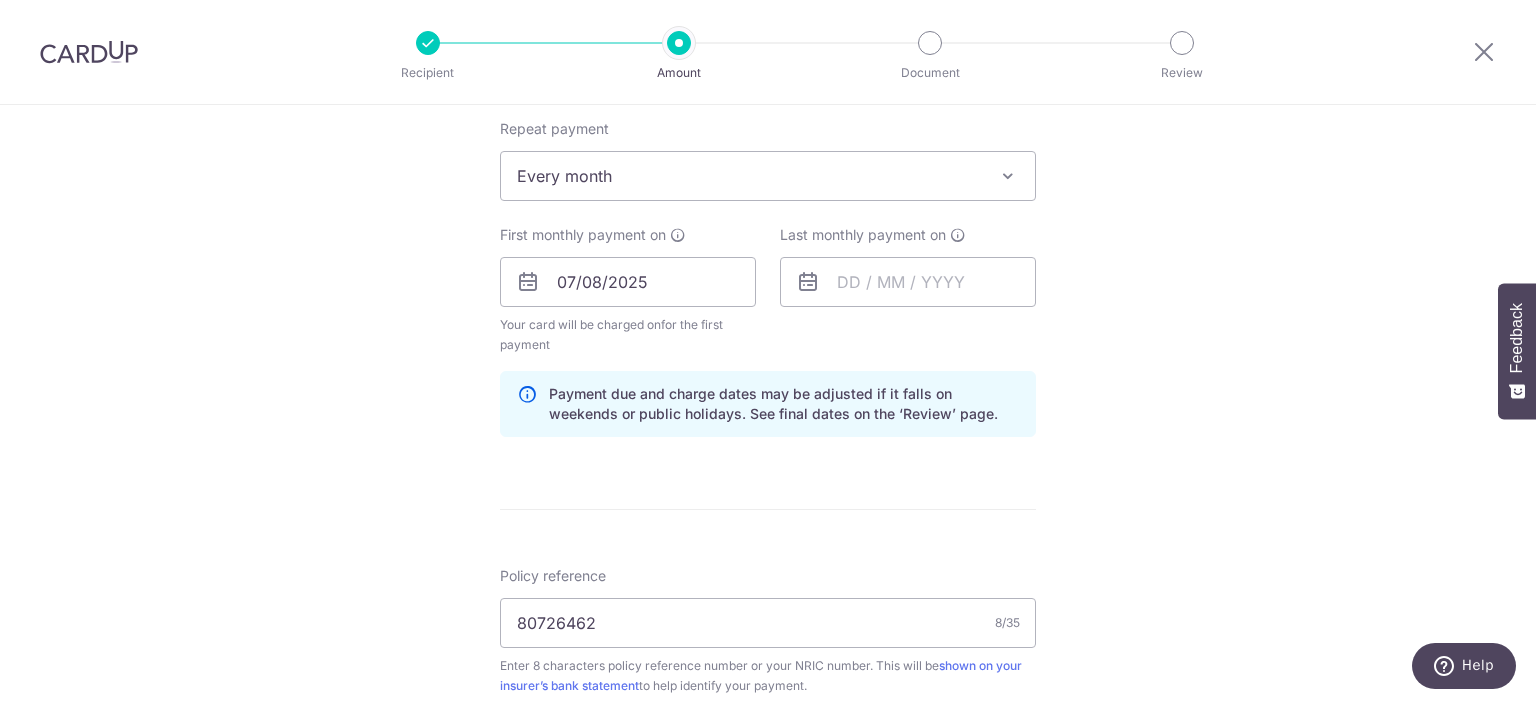 scroll, scrollTop: 0, scrollLeft: 0, axis: both 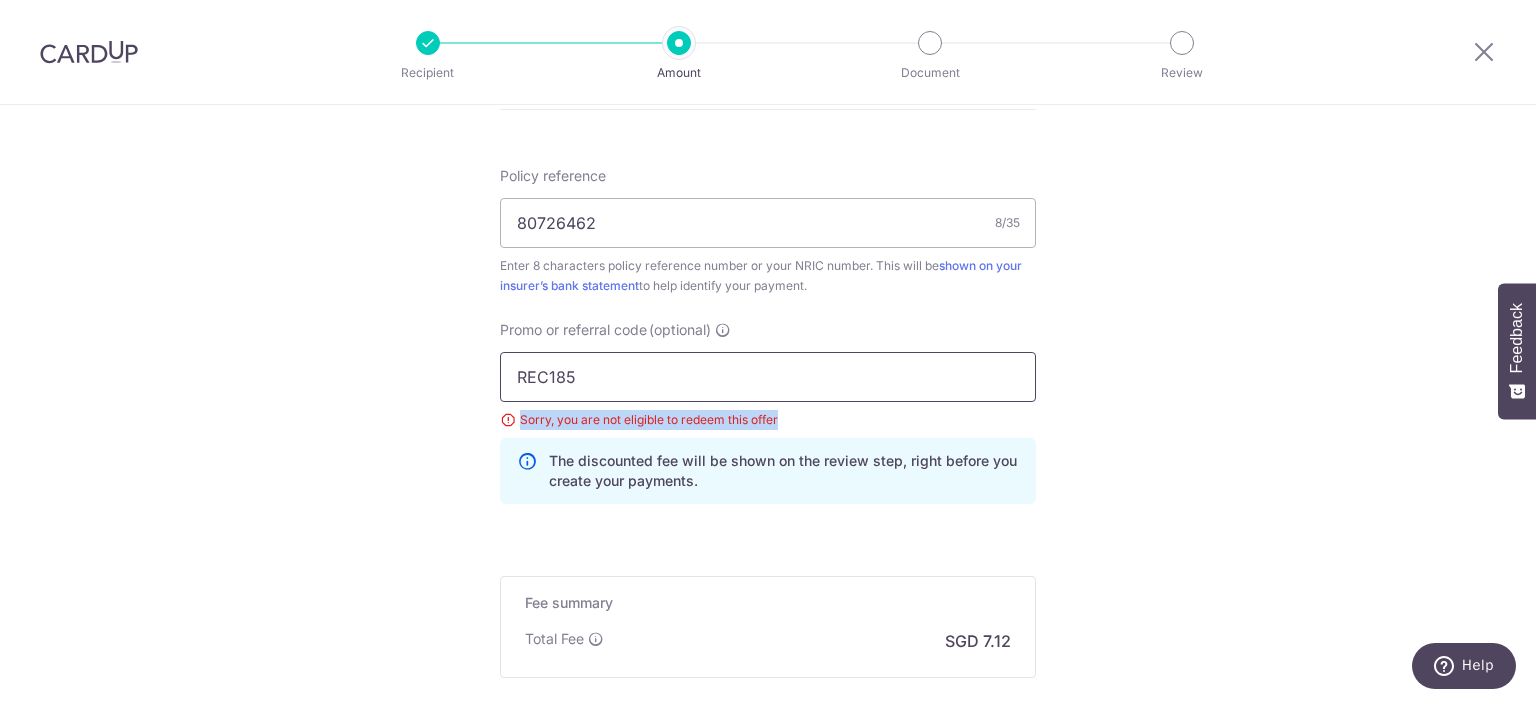 click on "REC185" at bounding box center (768, 377) 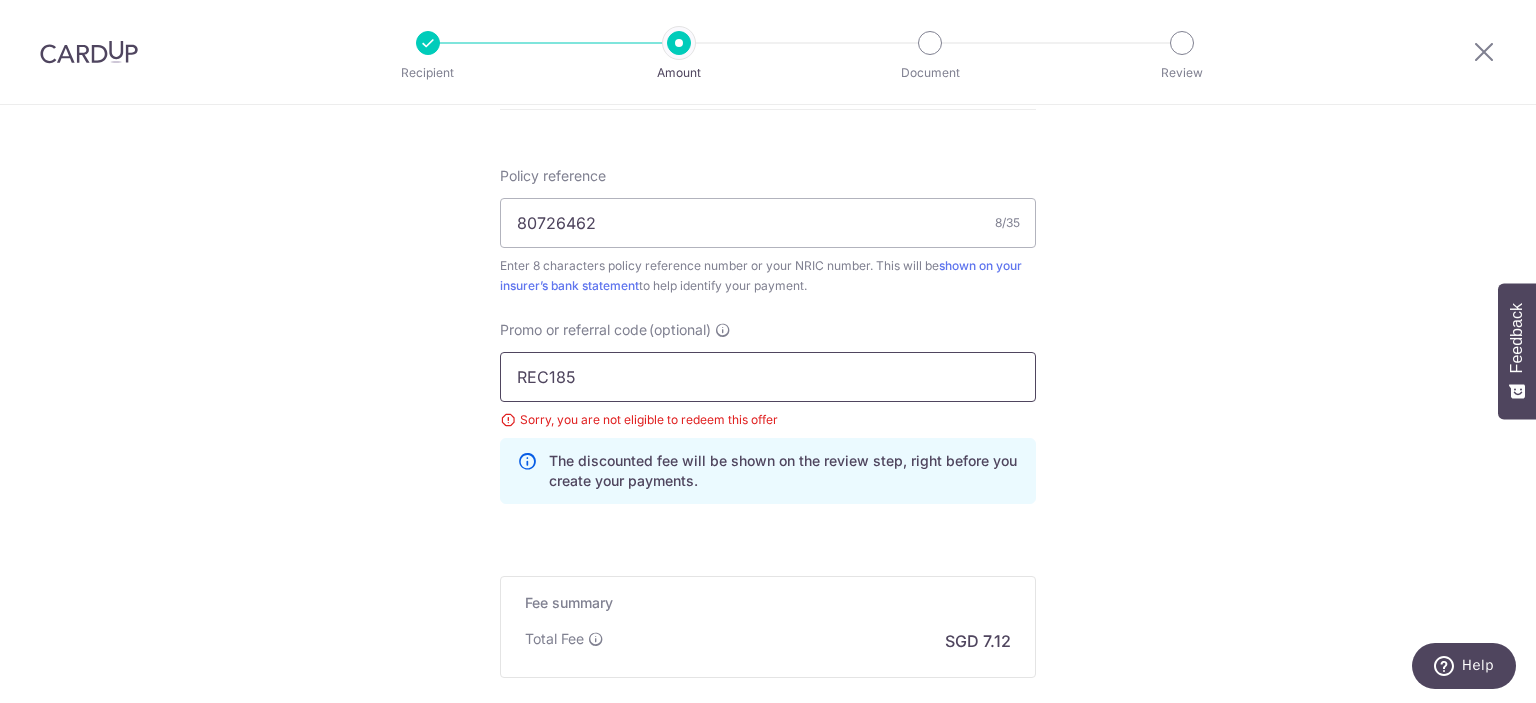 scroll, scrollTop: 700, scrollLeft: 0, axis: vertical 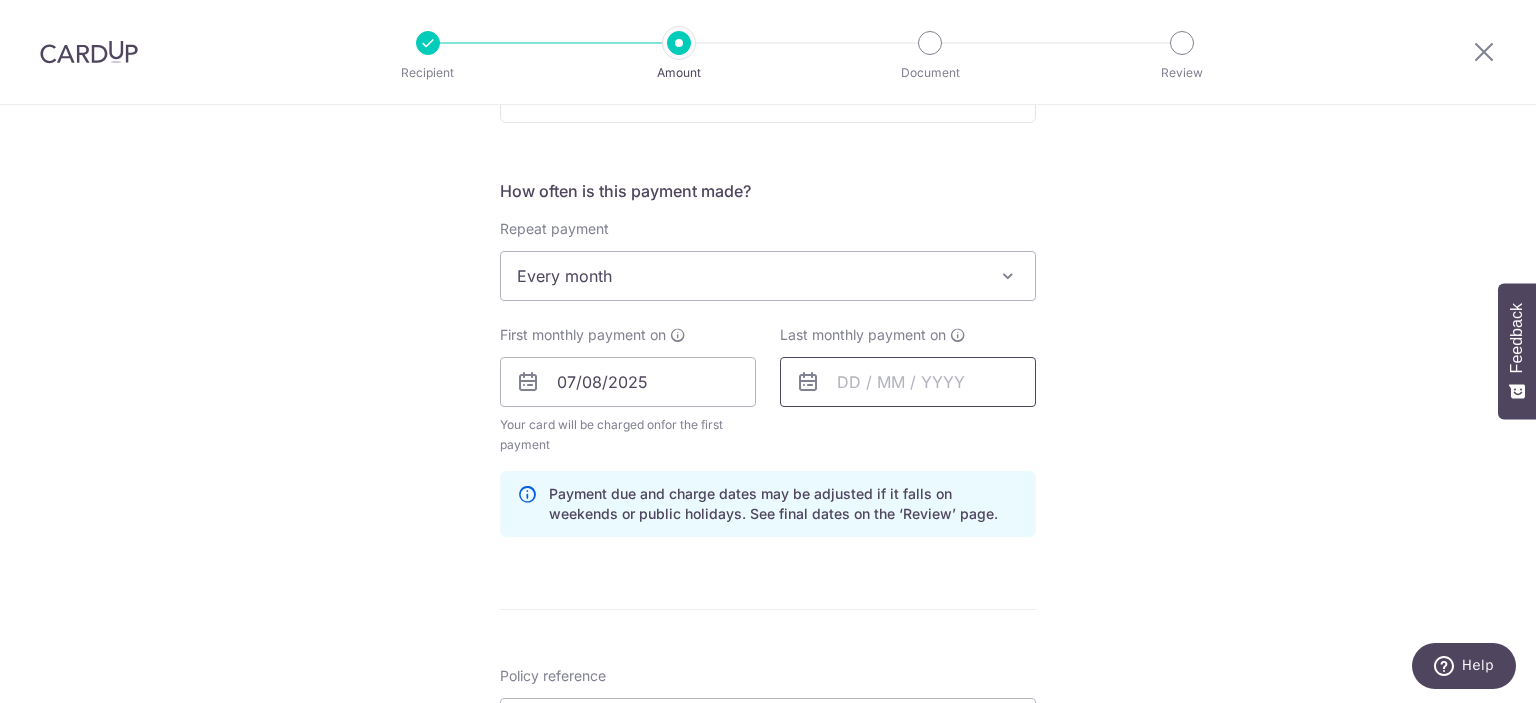 click at bounding box center (908, 382) 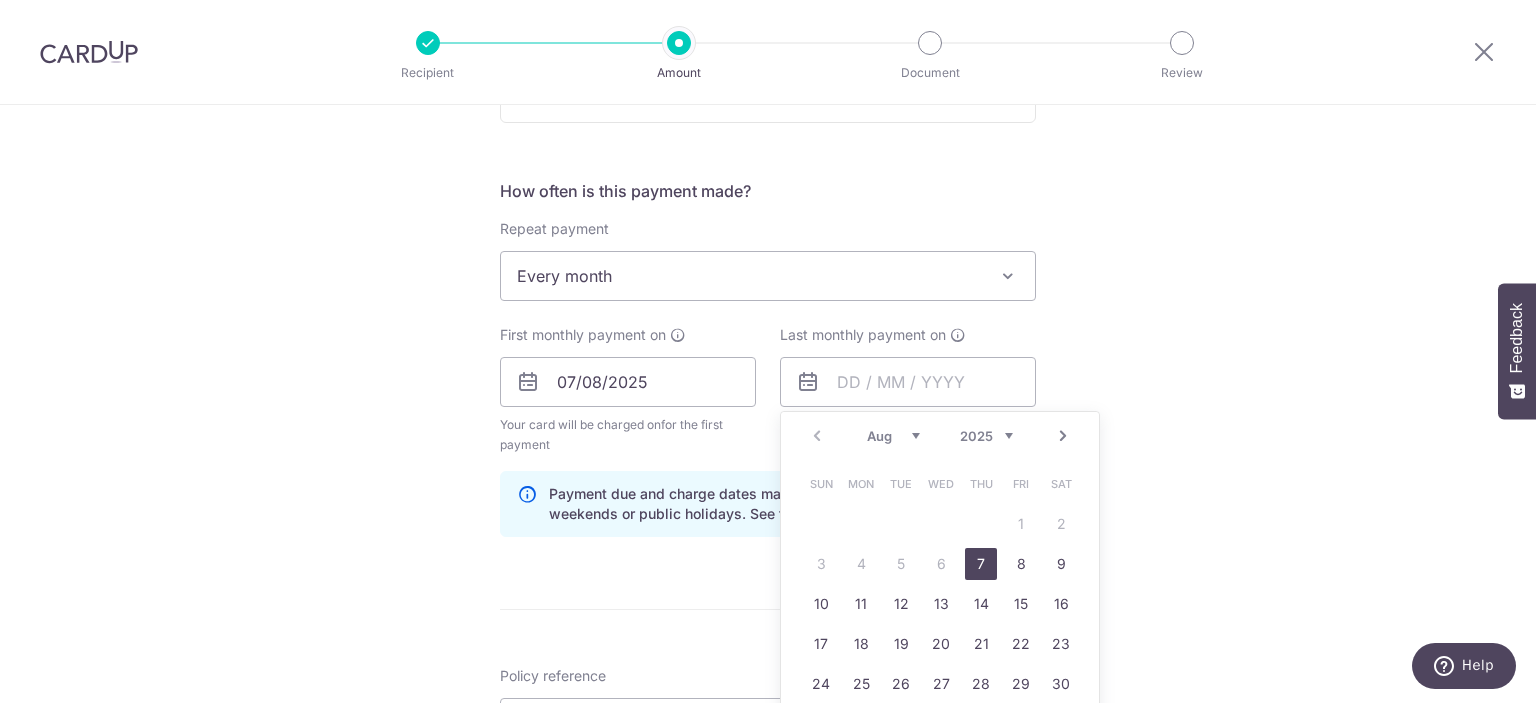 click on "Next" at bounding box center [1063, 436] 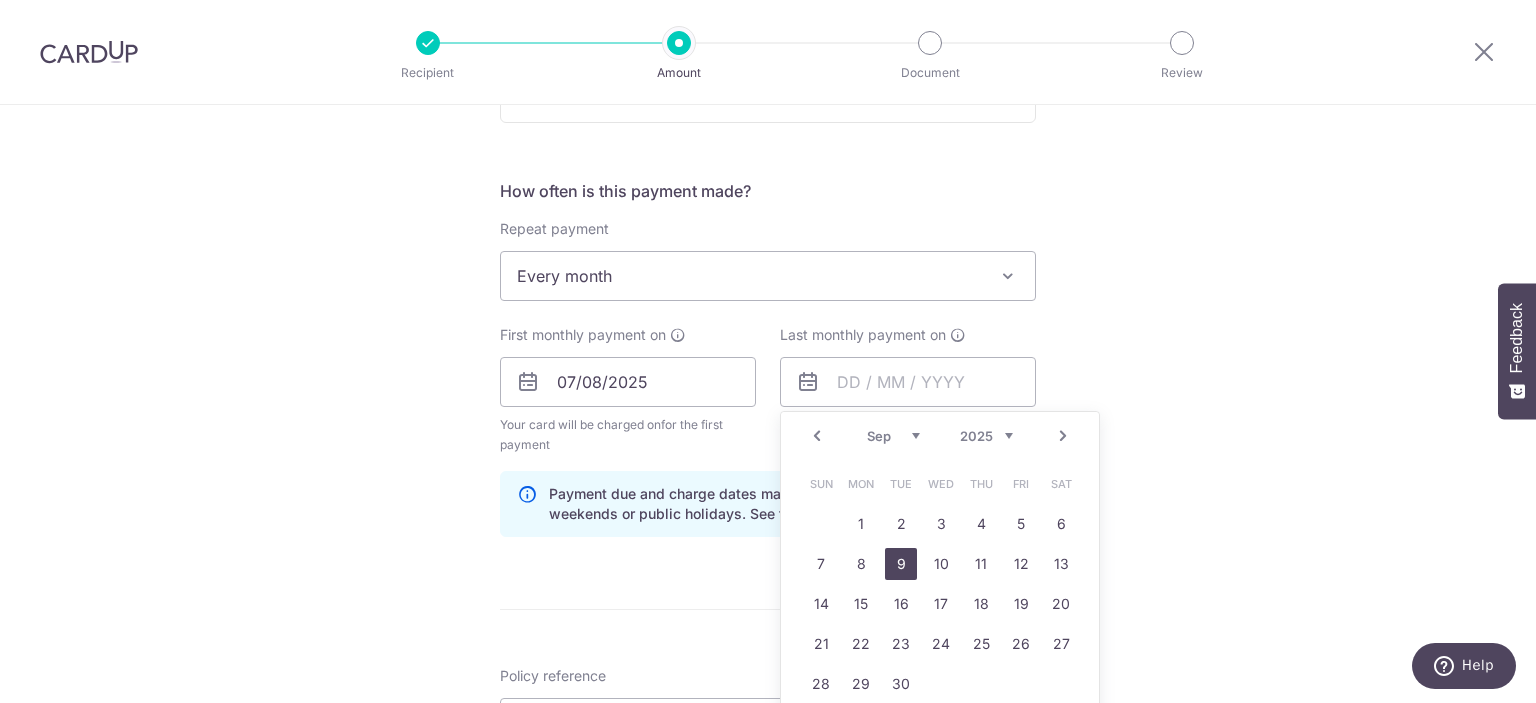 click on "9" at bounding box center (901, 564) 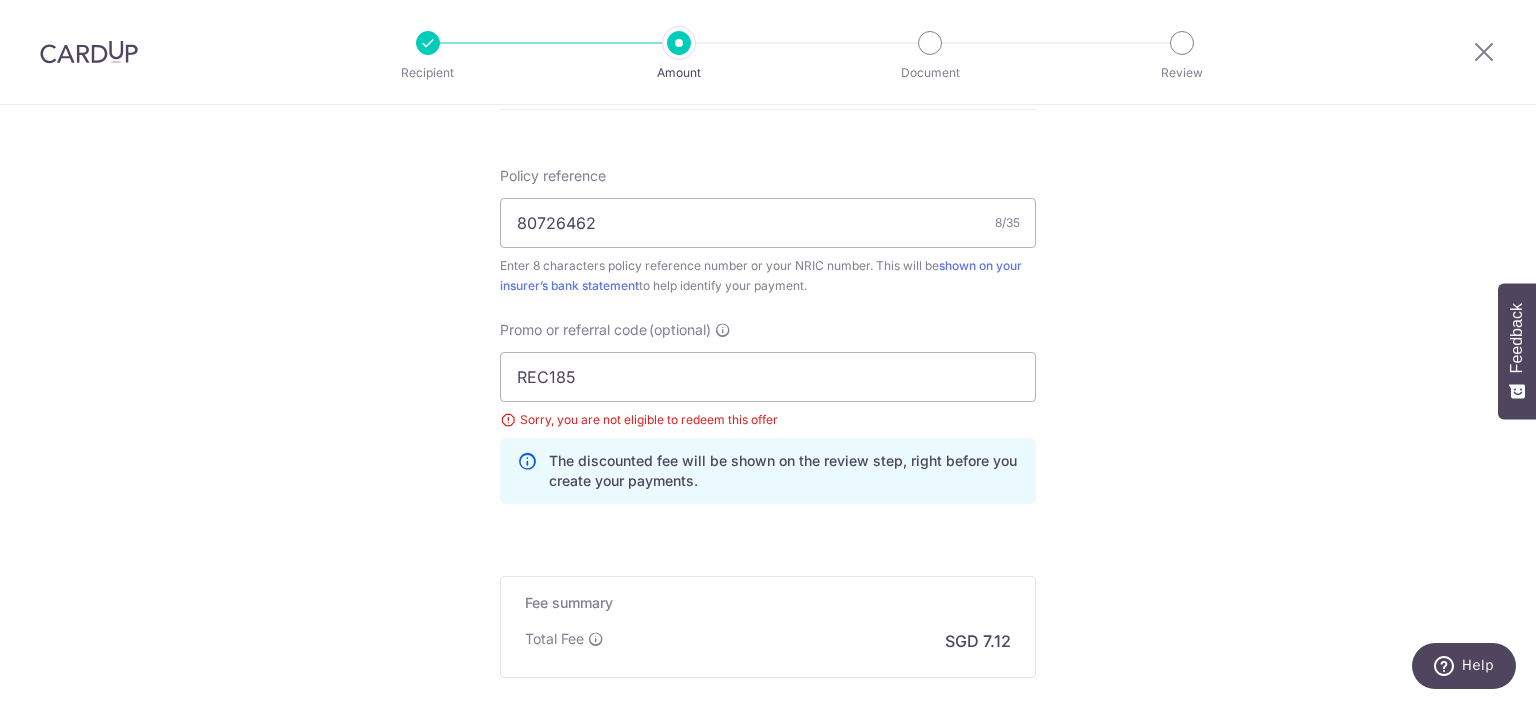 scroll, scrollTop: 1400, scrollLeft: 0, axis: vertical 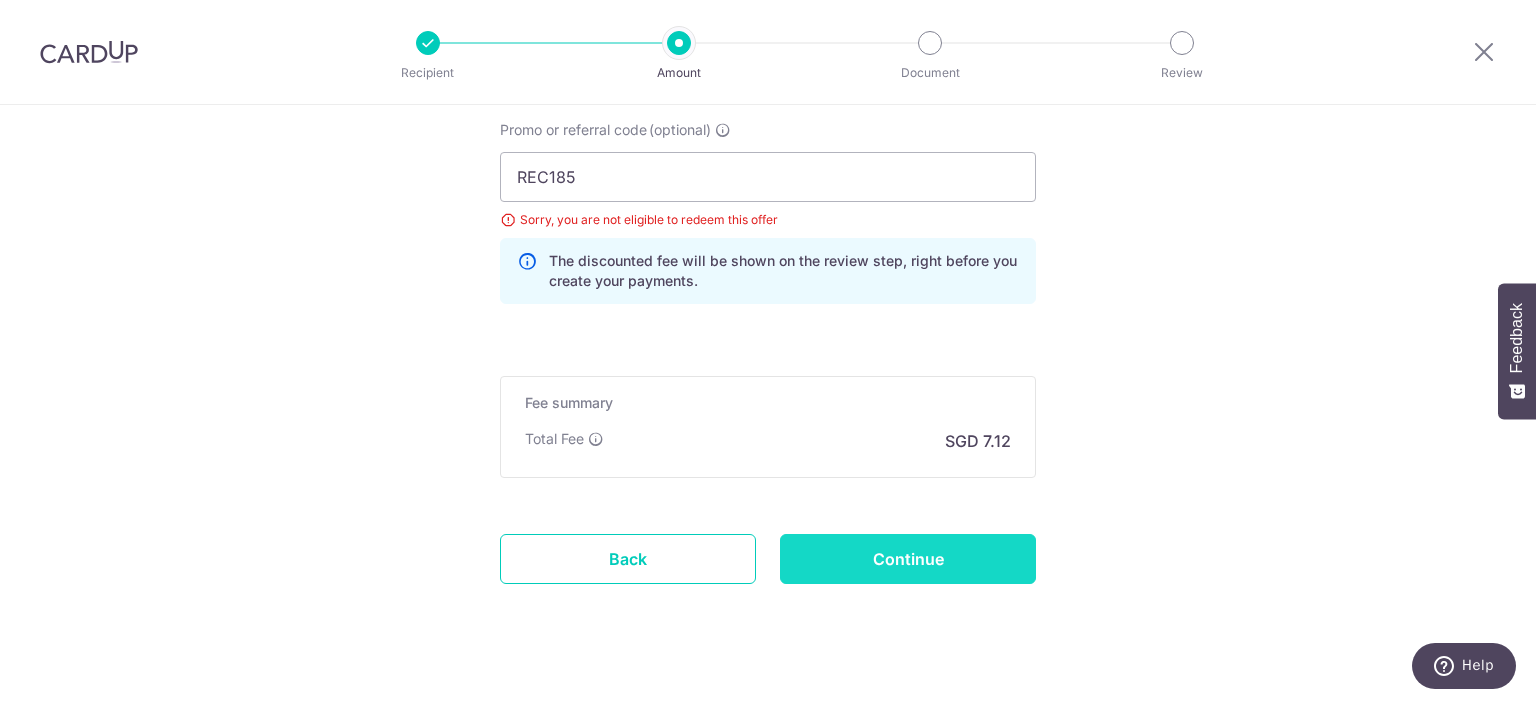 click on "Continue" at bounding box center [908, 559] 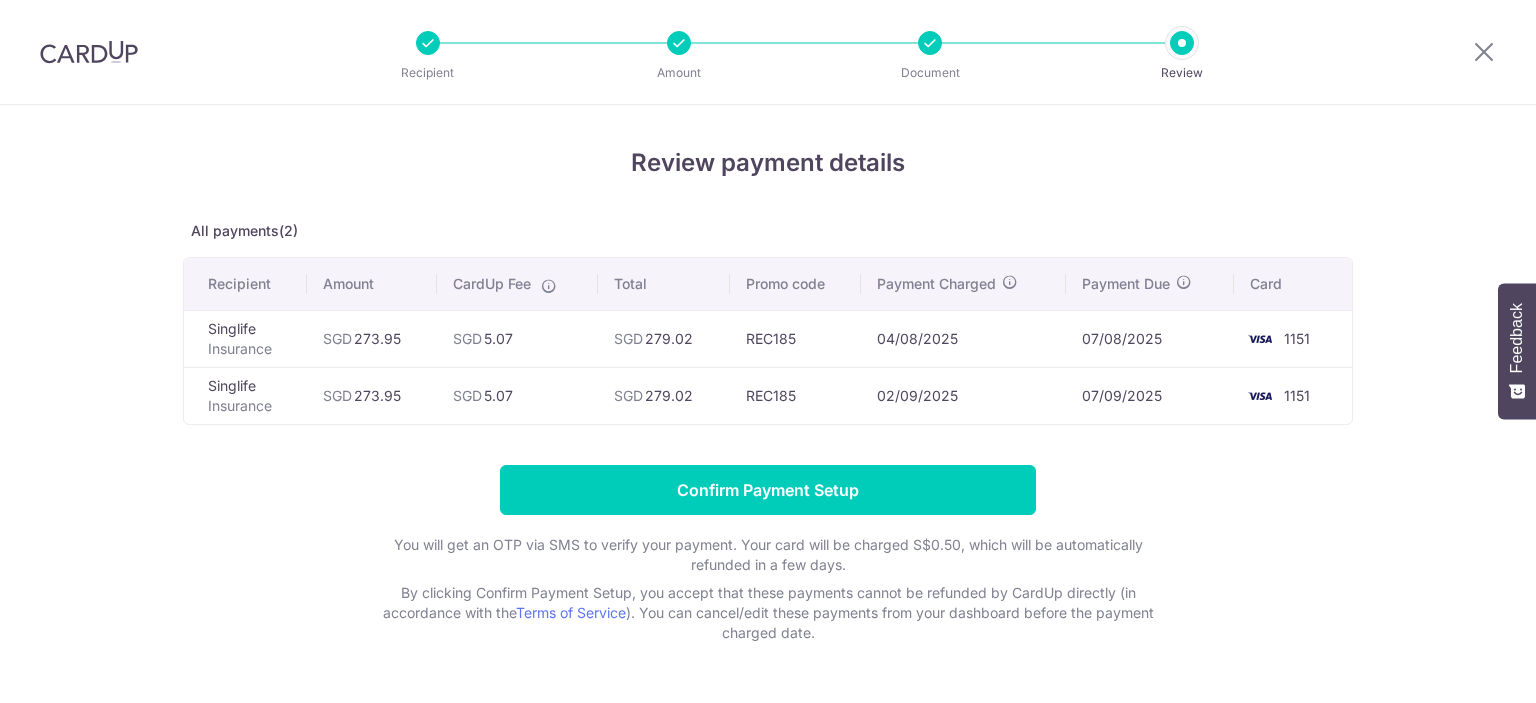 scroll, scrollTop: 0, scrollLeft: 0, axis: both 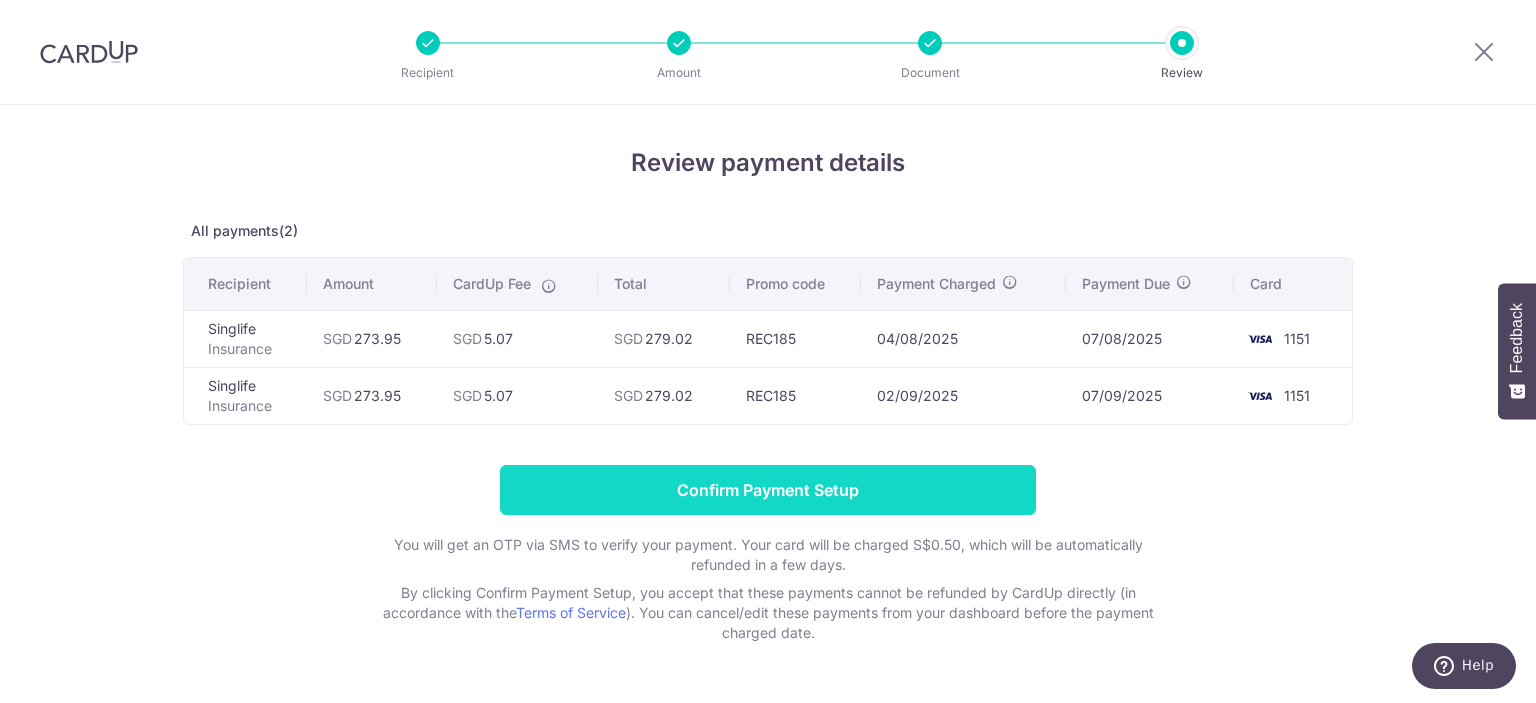 click on "Confirm Payment Setup" at bounding box center [768, 490] 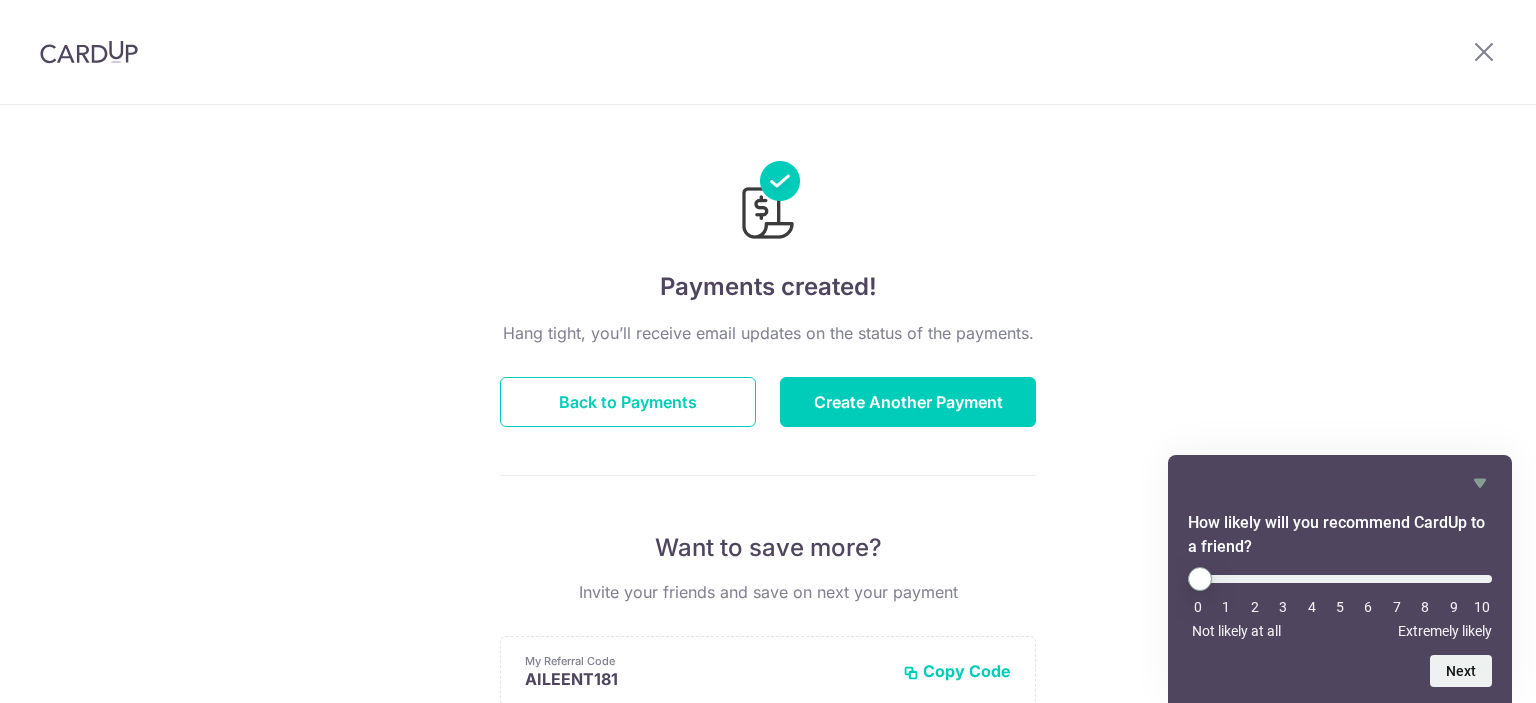 scroll, scrollTop: 0, scrollLeft: 0, axis: both 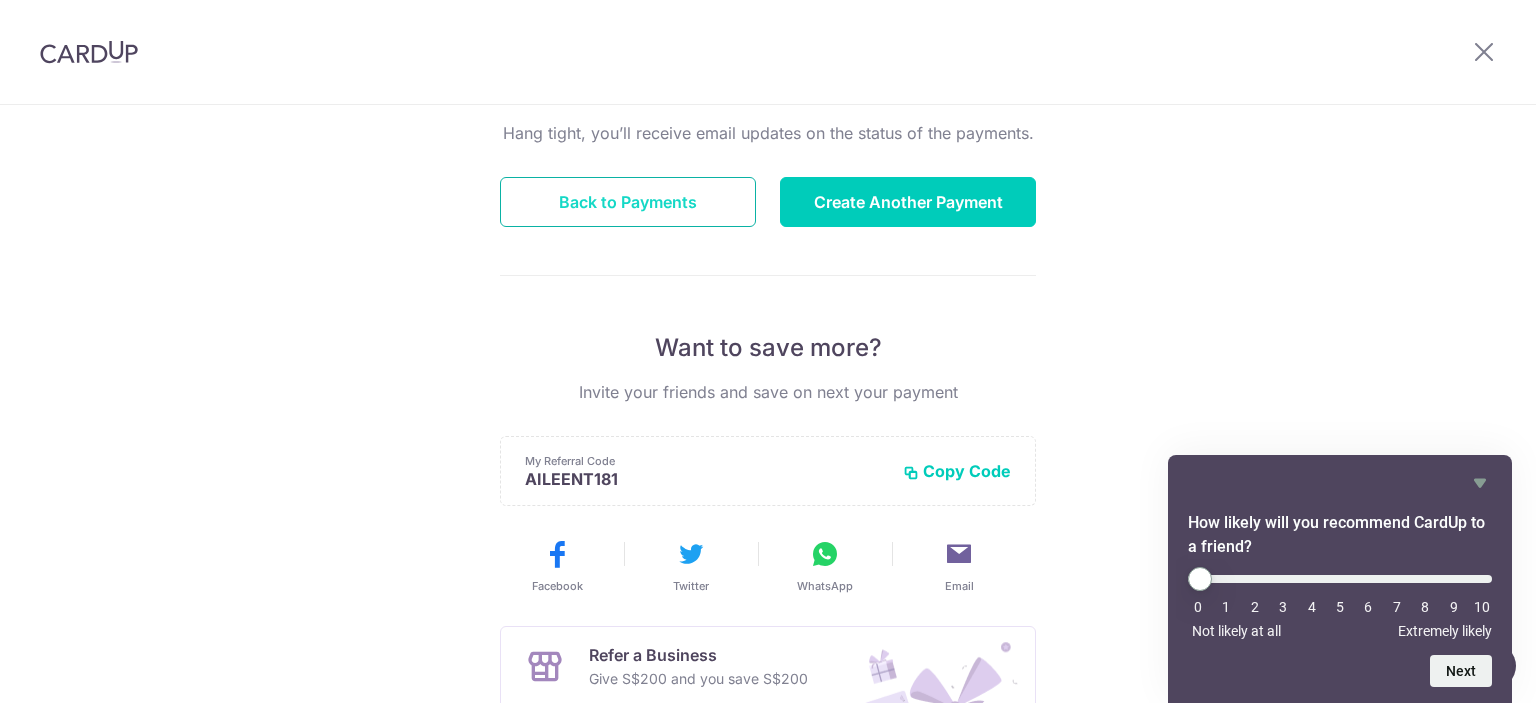 click on "Back to Payments" at bounding box center [628, 202] 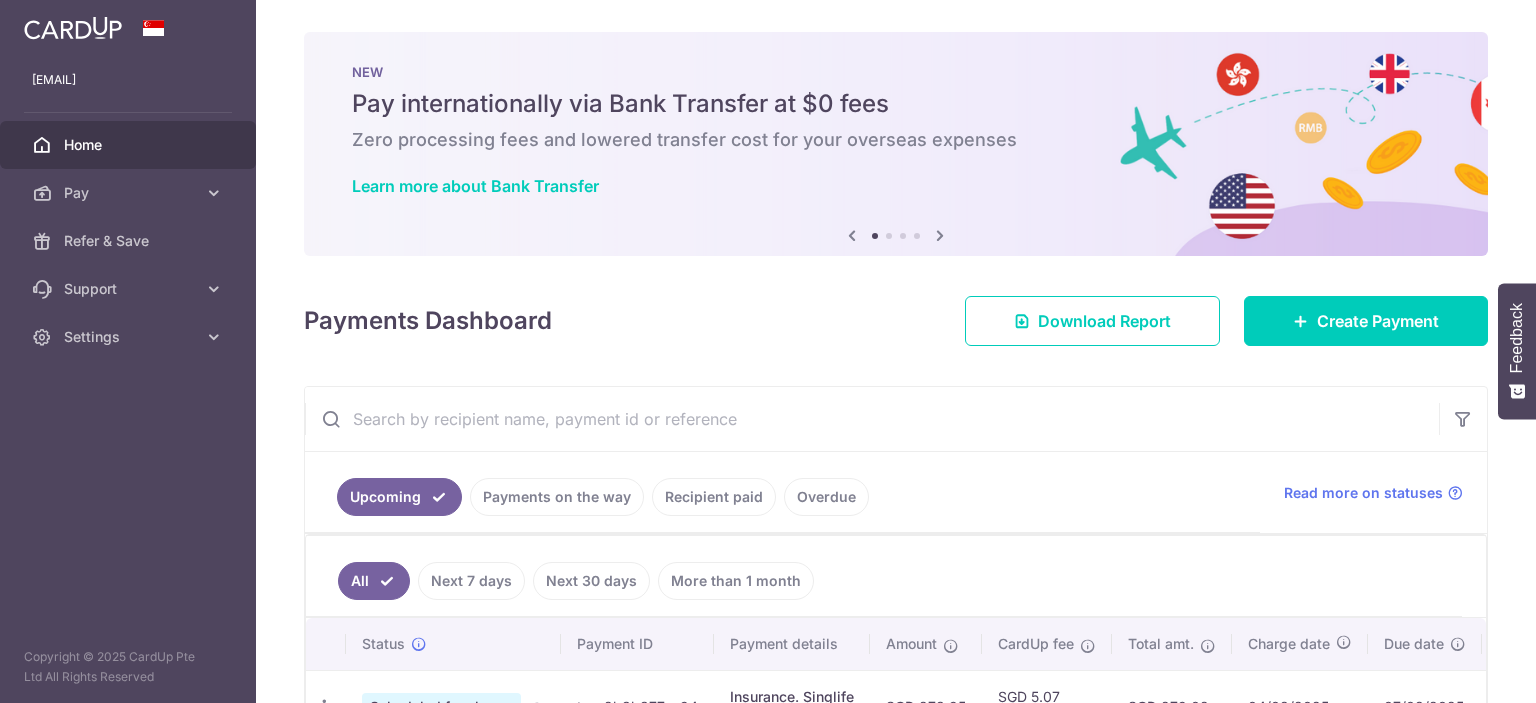 scroll, scrollTop: 0, scrollLeft: 0, axis: both 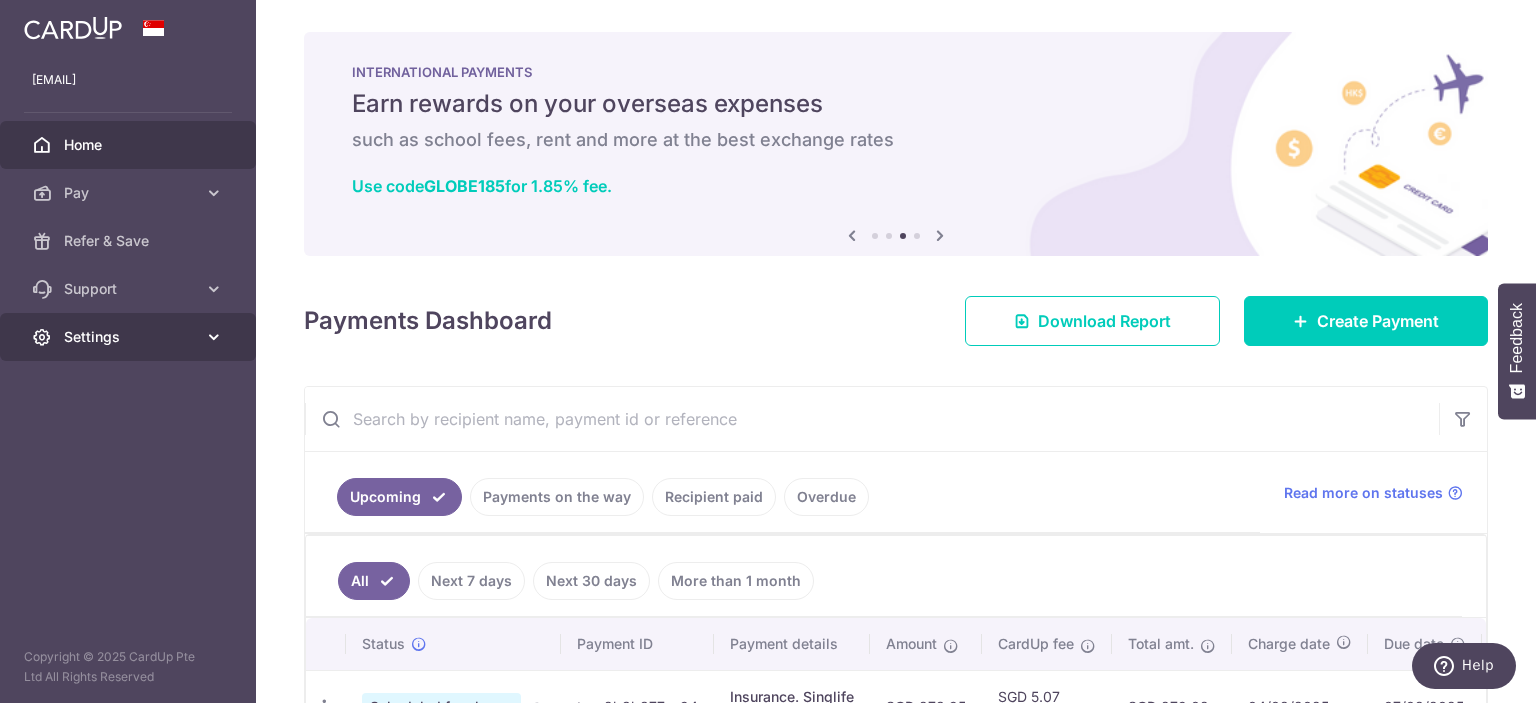 click on "Settings" at bounding box center [130, 337] 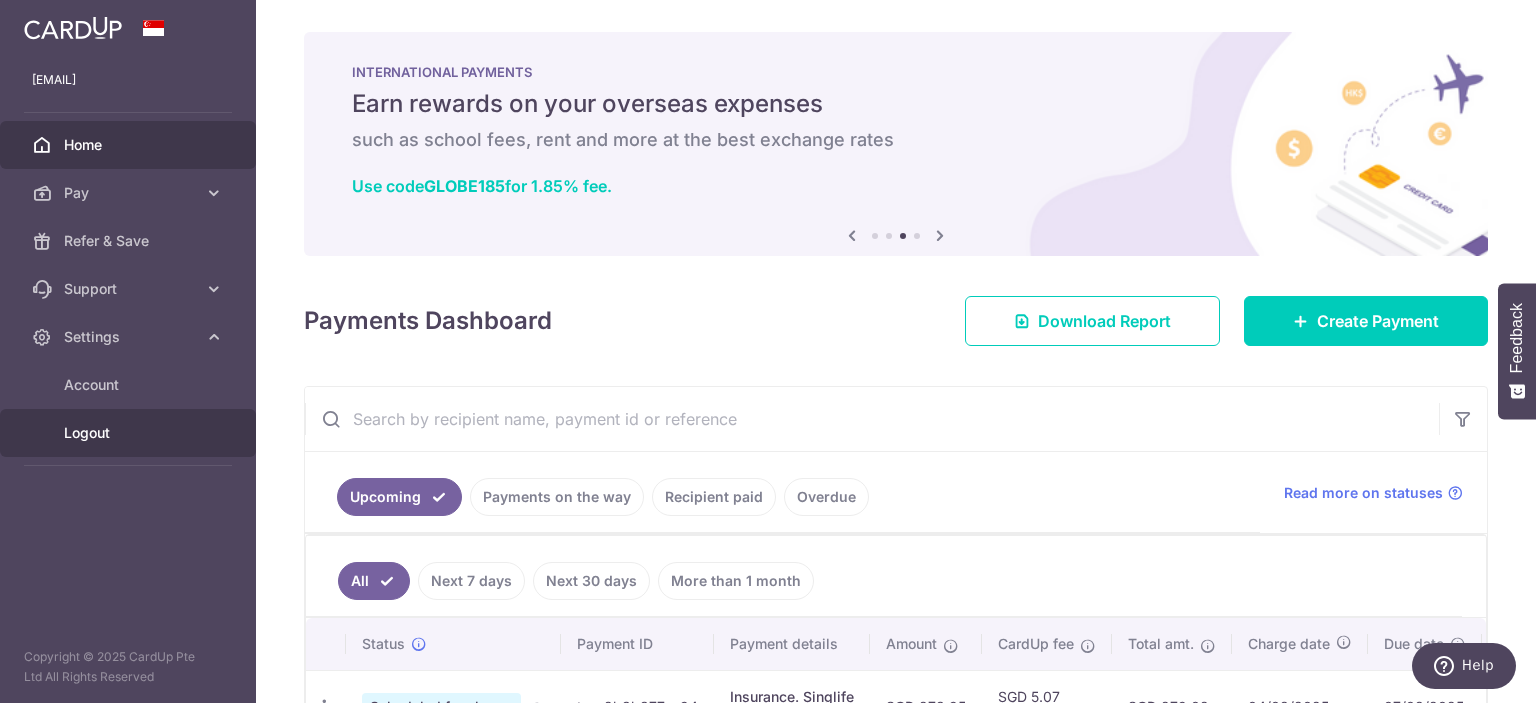 click on "Logout" at bounding box center (130, 433) 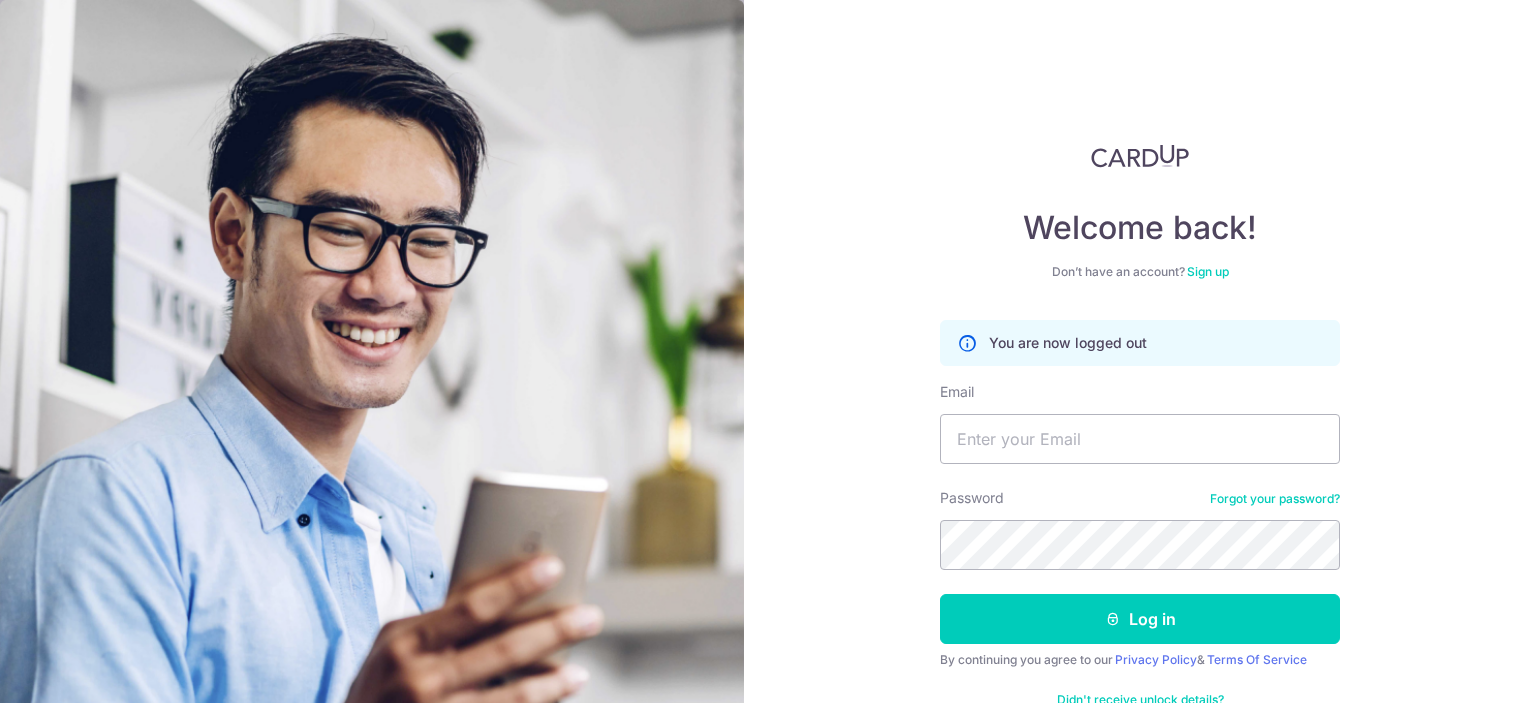 scroll, scrollTop: 0, scrollLeft: 0, axis: both 